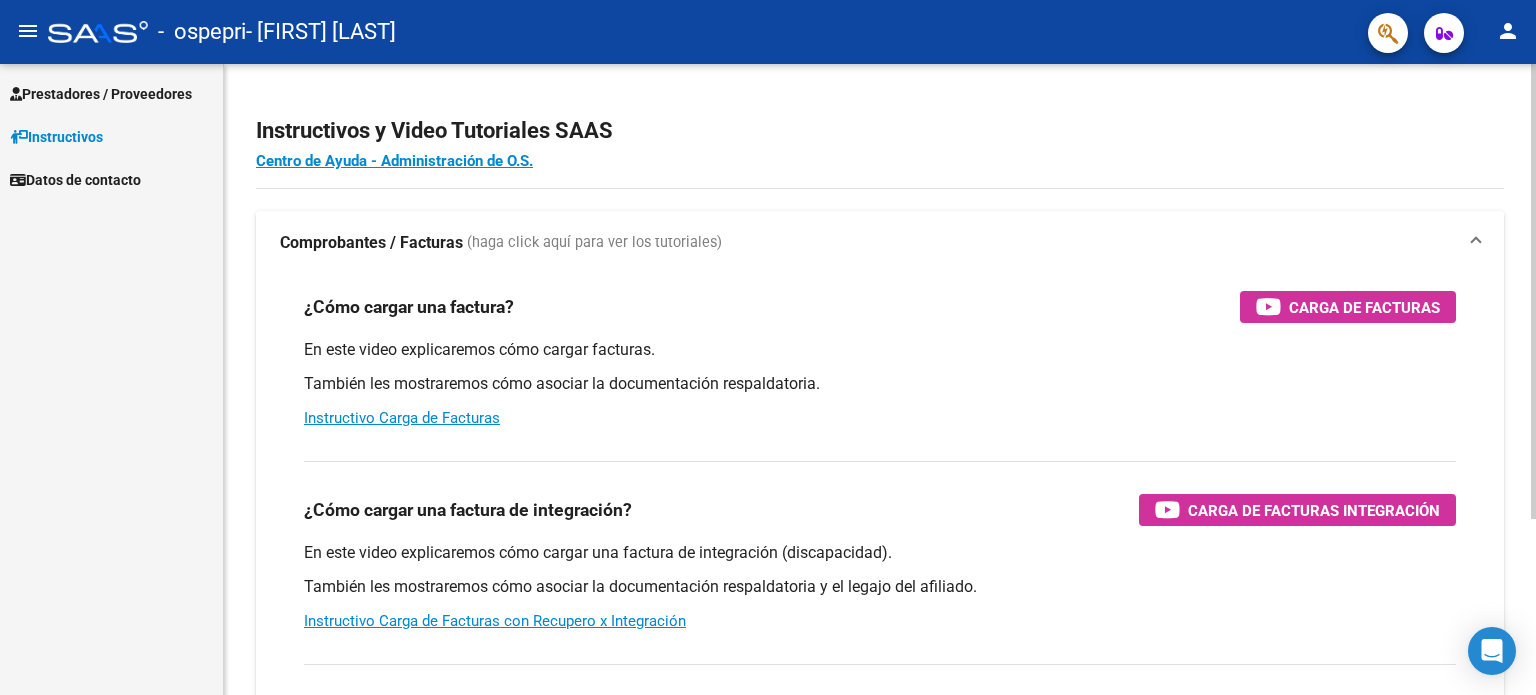 scroll, scrollTop: 0, scrollLeft: 0, axis: both 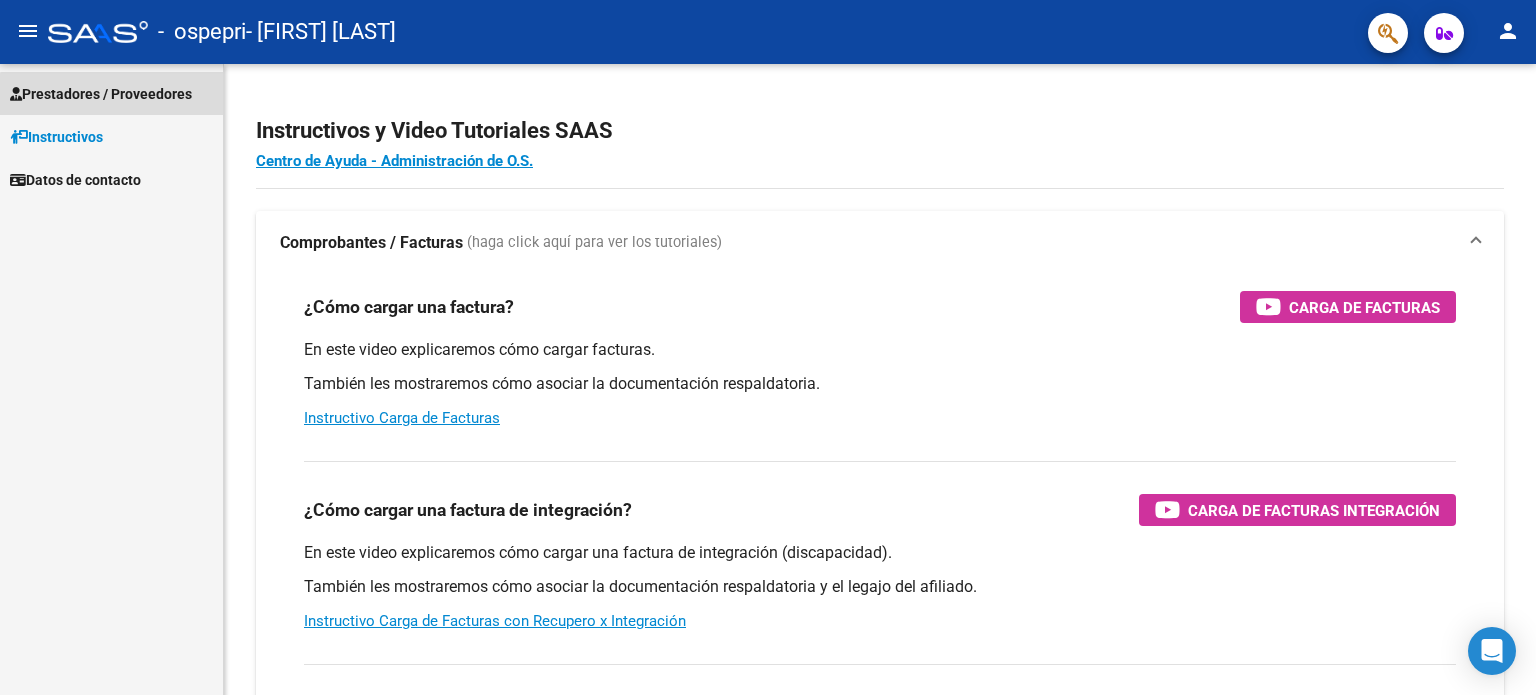 click on "Prestadores / Proveedores" at bounding box center (101, 94) 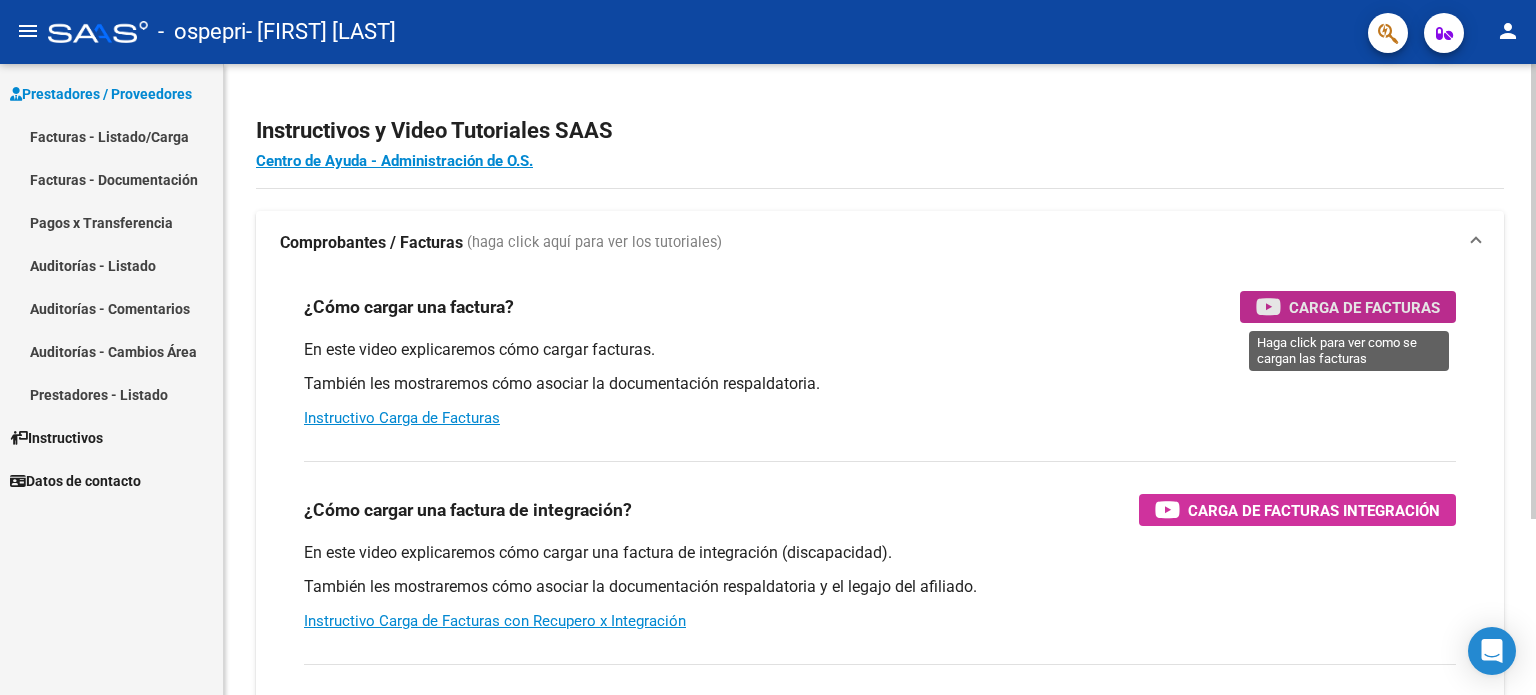 click on "Carga de Facturas" at bounding box center [1364, 307] 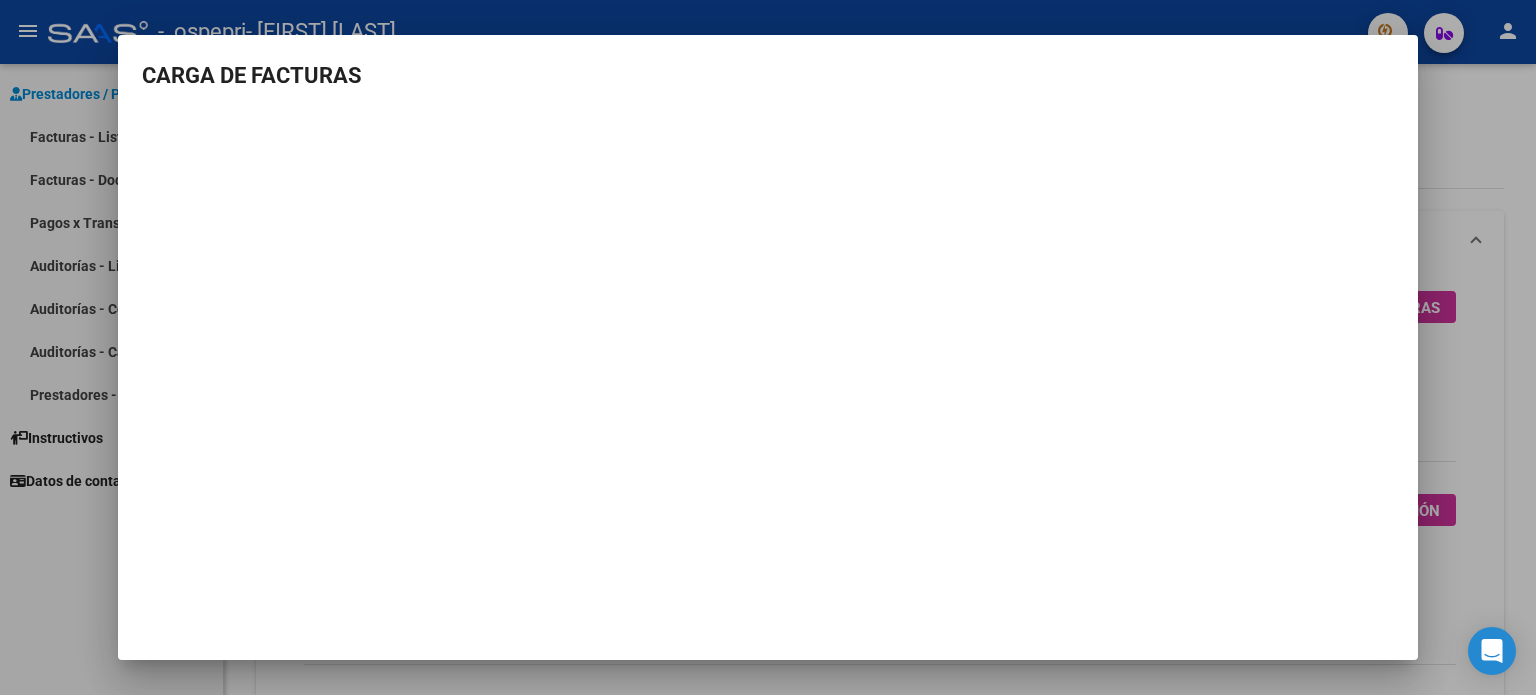 click at bounding box center (768, 347) 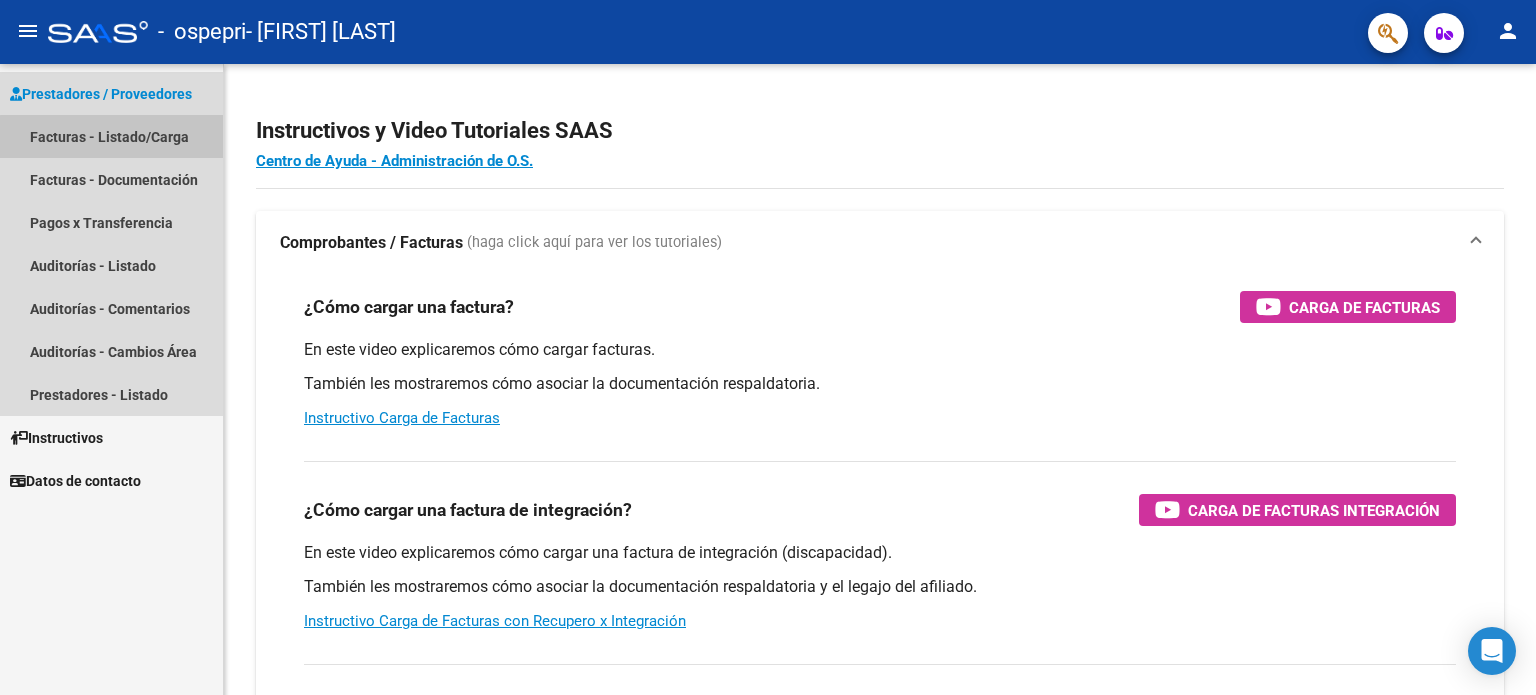 click on "Facturas - Listado/Carga" at bounding box center (111, 136) 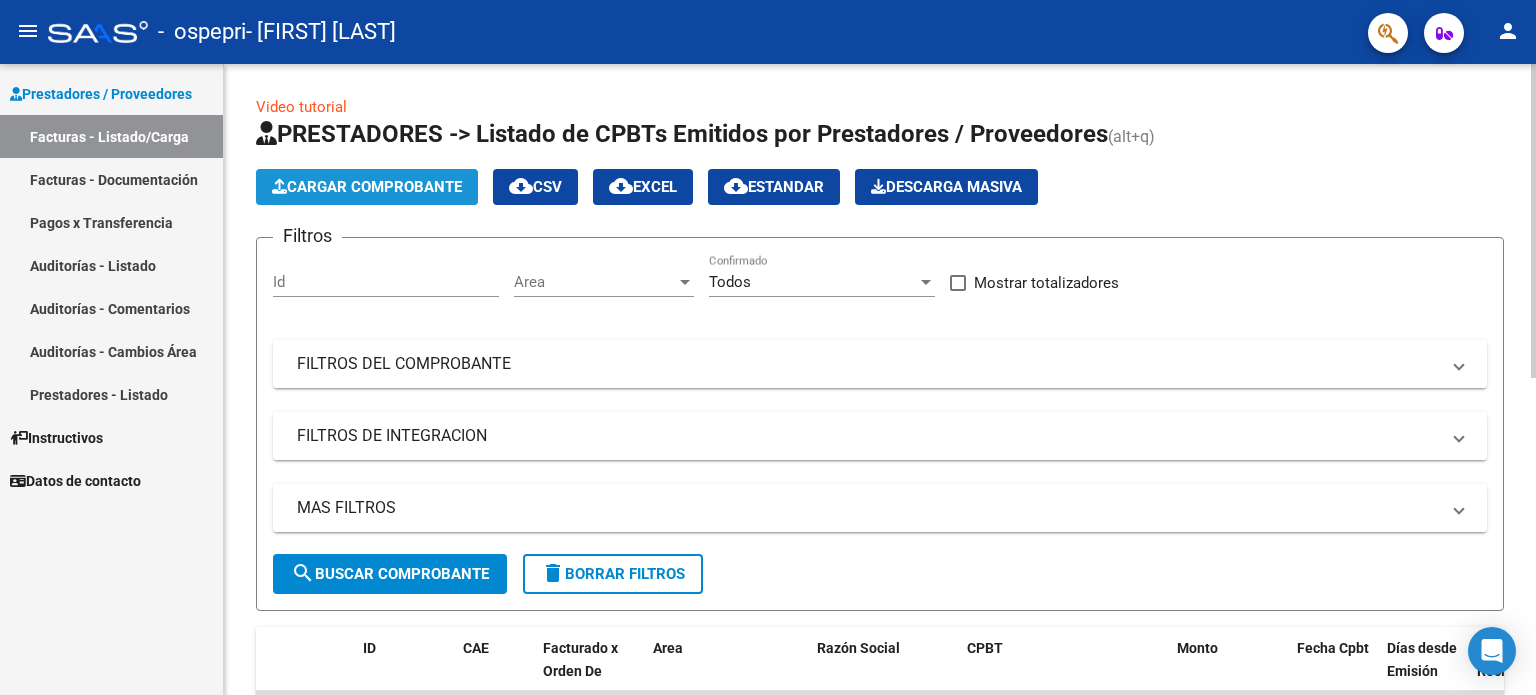 click on "Cargar Comprobante" 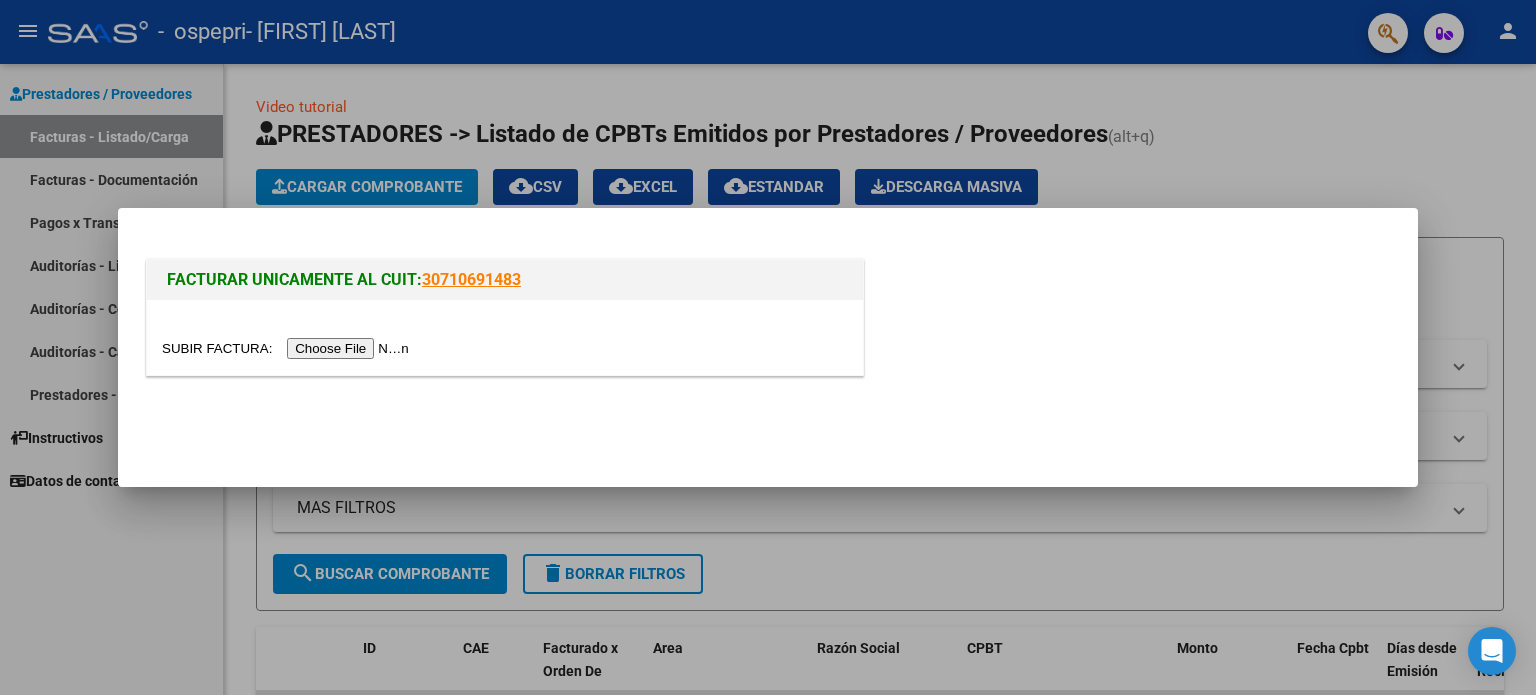 click at bounding box center (288, 348) 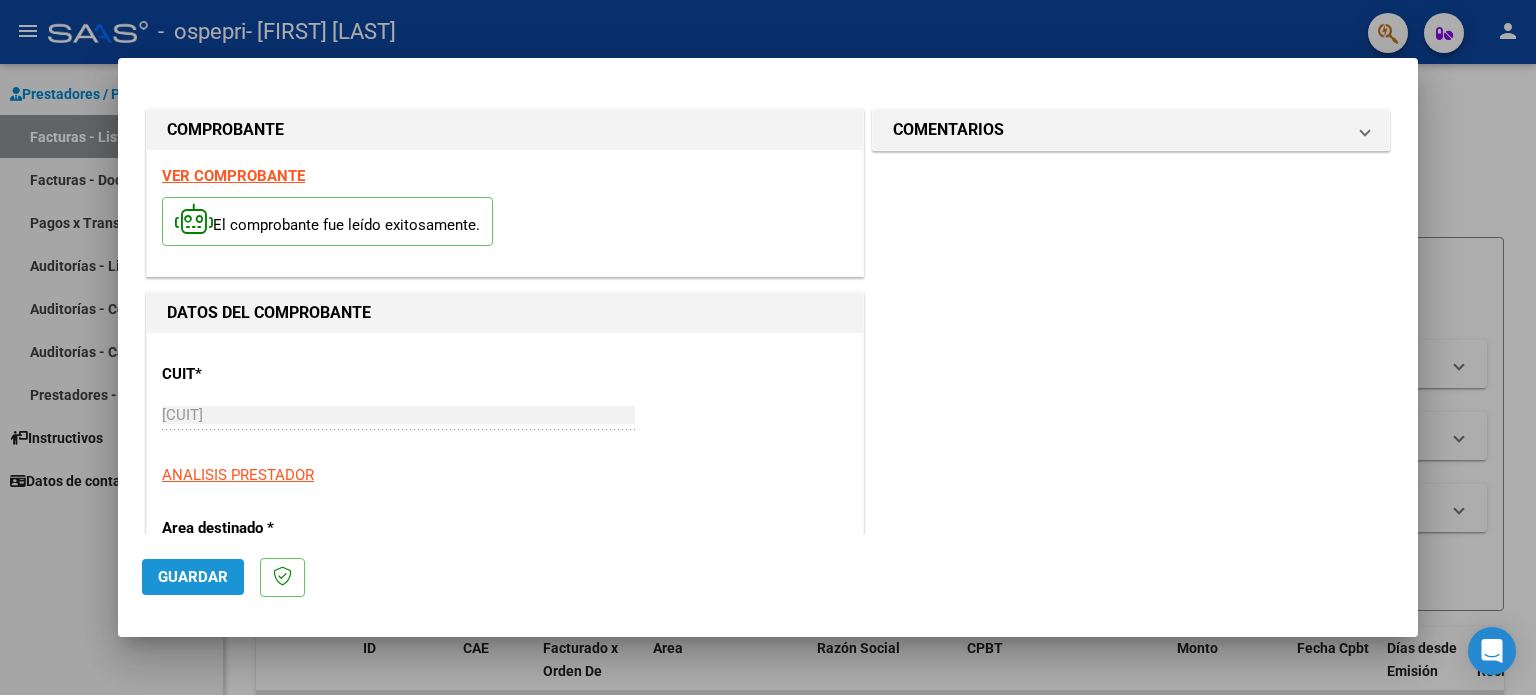 click on "Guardar" 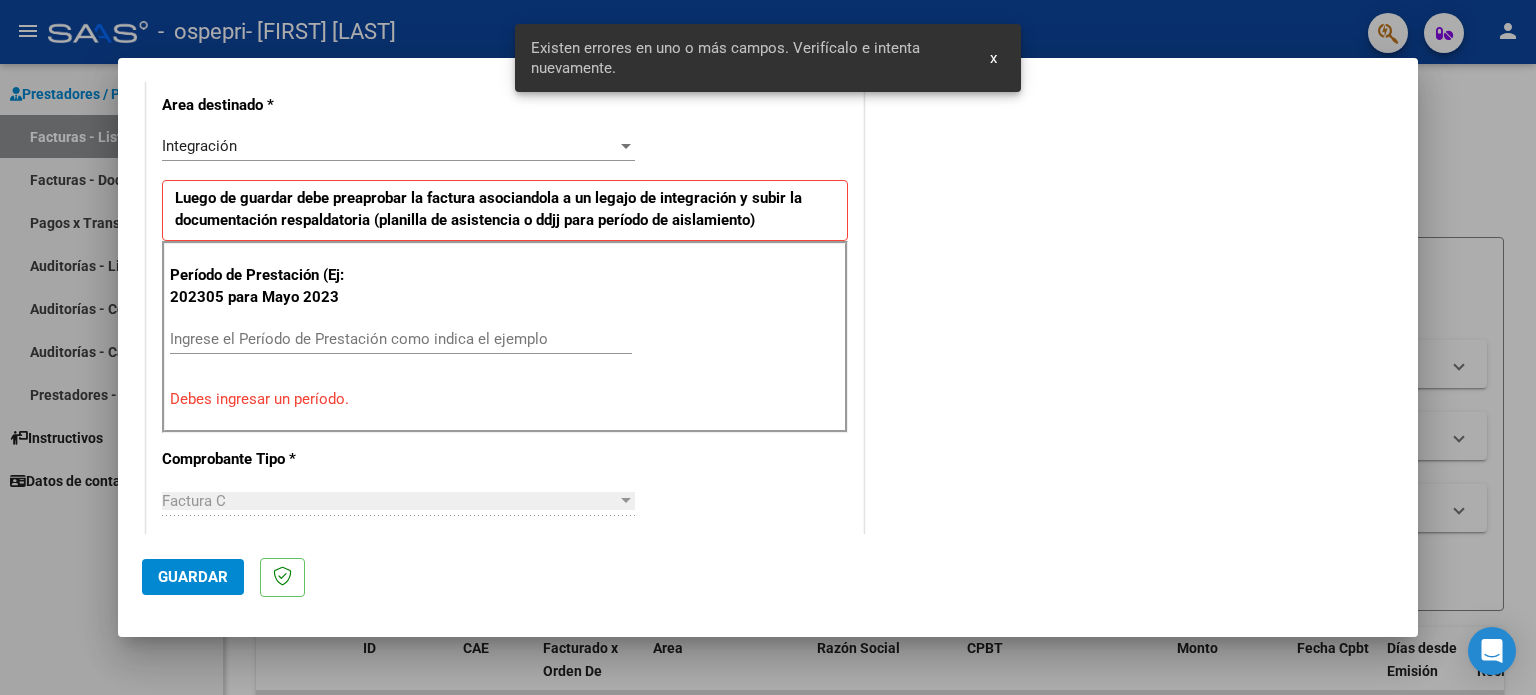 scroll, scrollTop: 431, scrollLeft: 0, axis: vertical 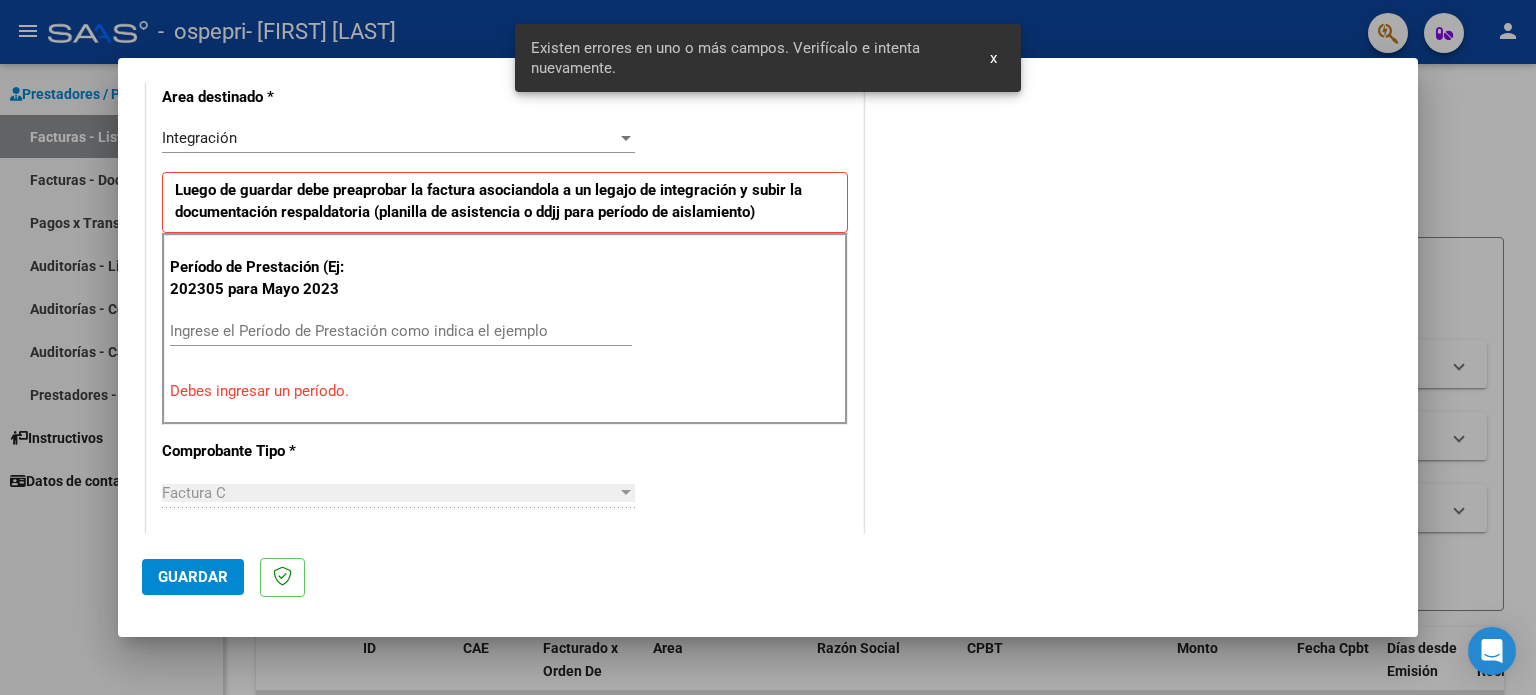 click on "Ingrese el Período de Prestación como indica el ejemplo" at bounding box center (401, 331) 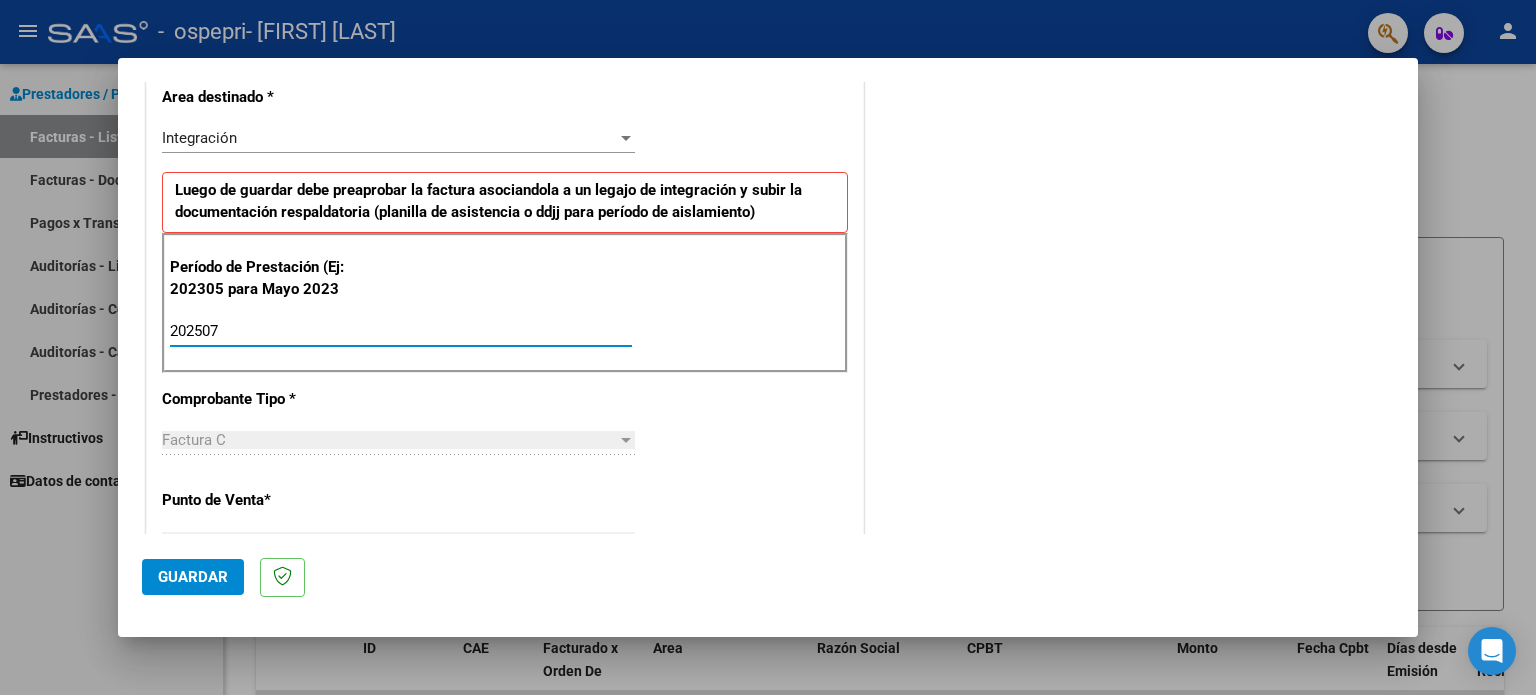 type on "202507" 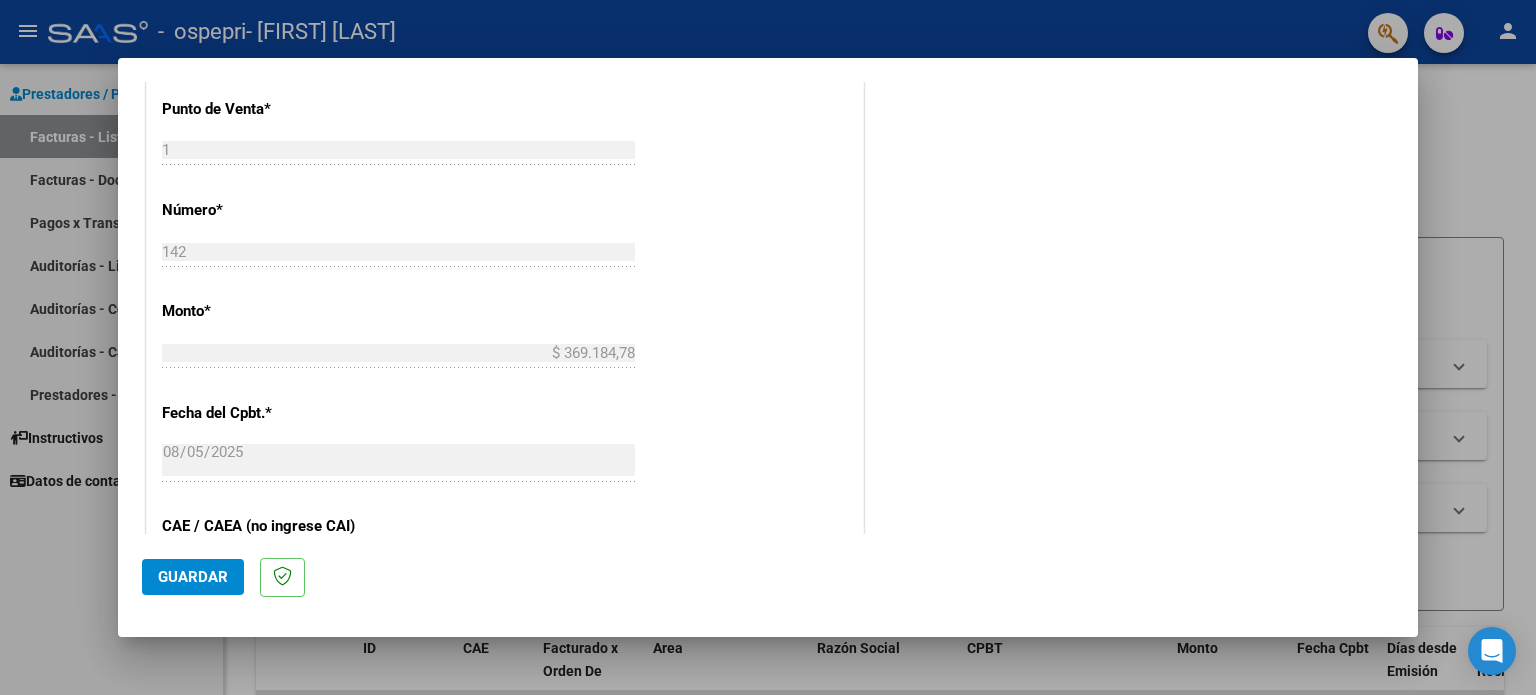 scroll, scrollTop: 1268, scrollLeft: 0, axis: vertical 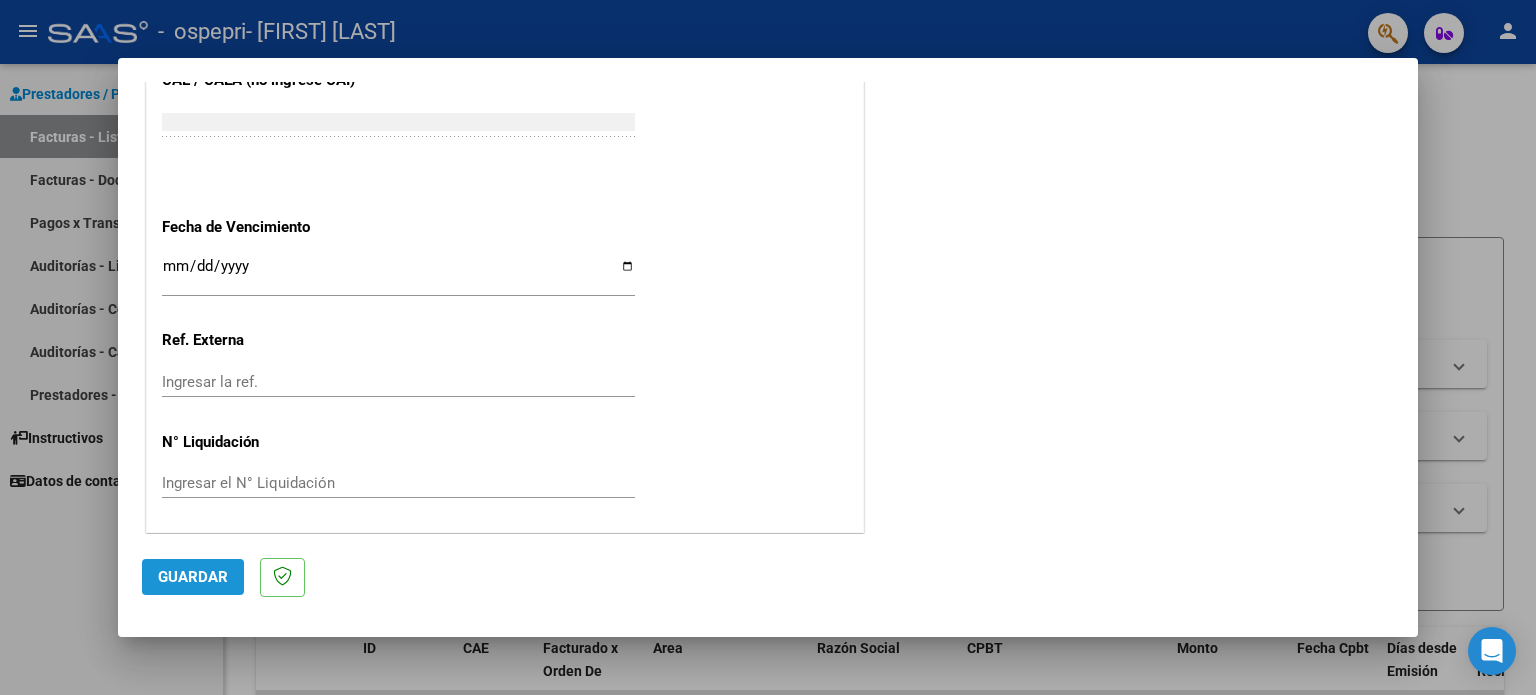 click on "Guardar" 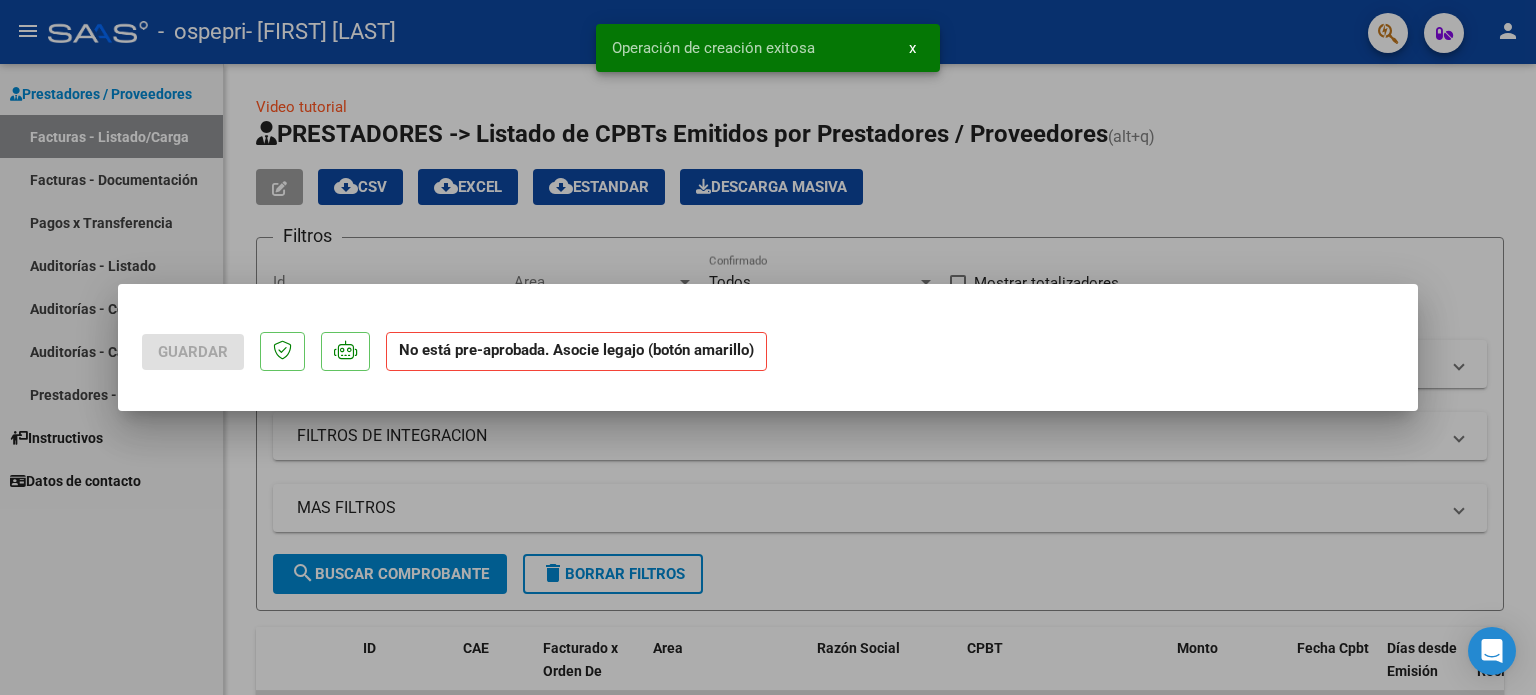 scroll, scrollTop: 0, scrollLeft: 0, axis: both 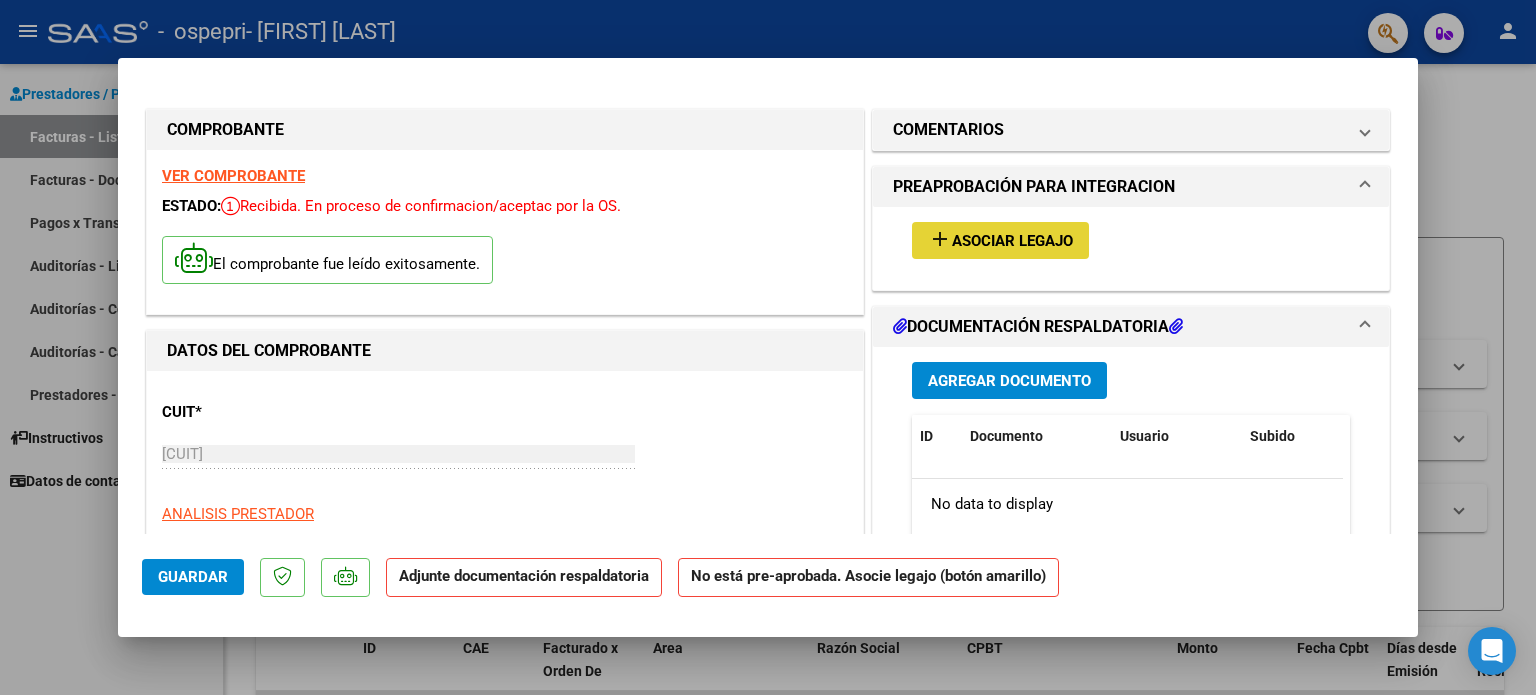 click on "Asociar Legajo" at bounding box center (1012, 241) 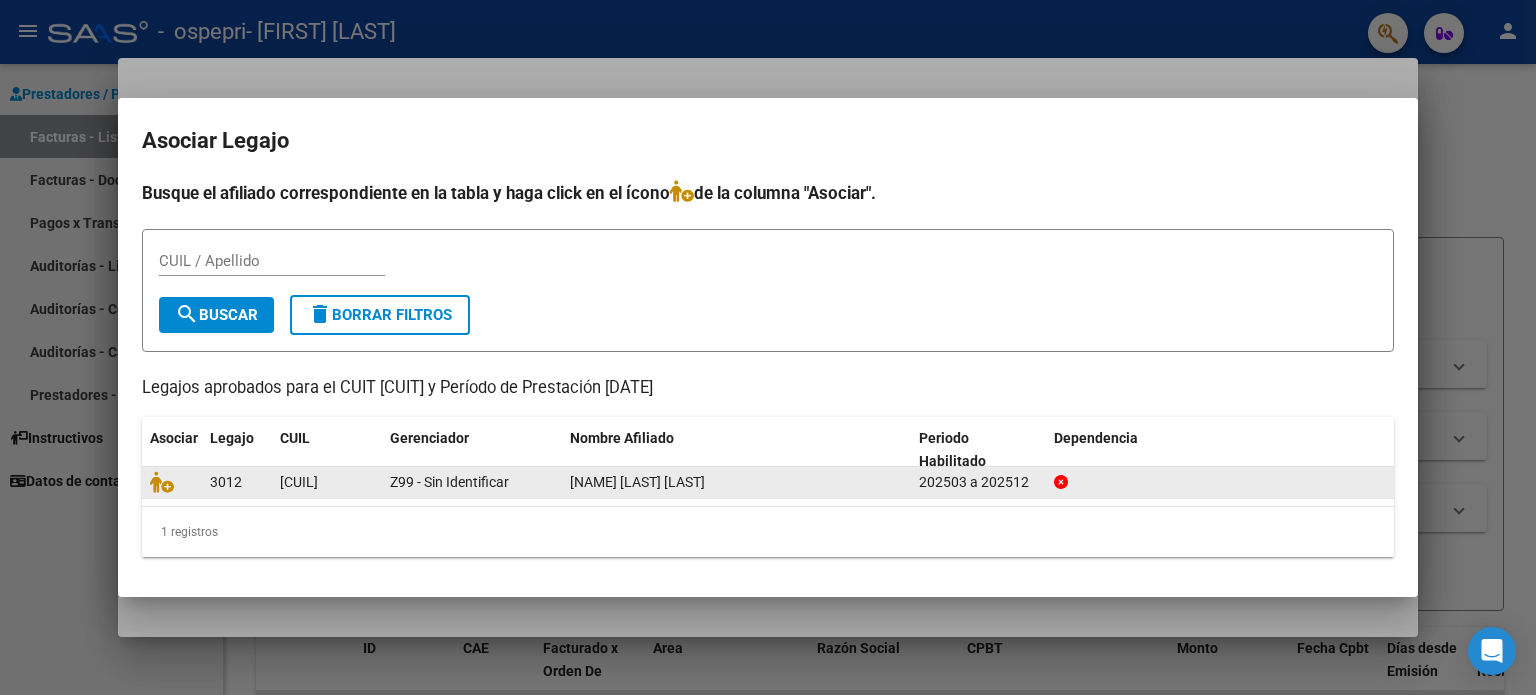 click on "[NAME] [LAST] [LAST]" 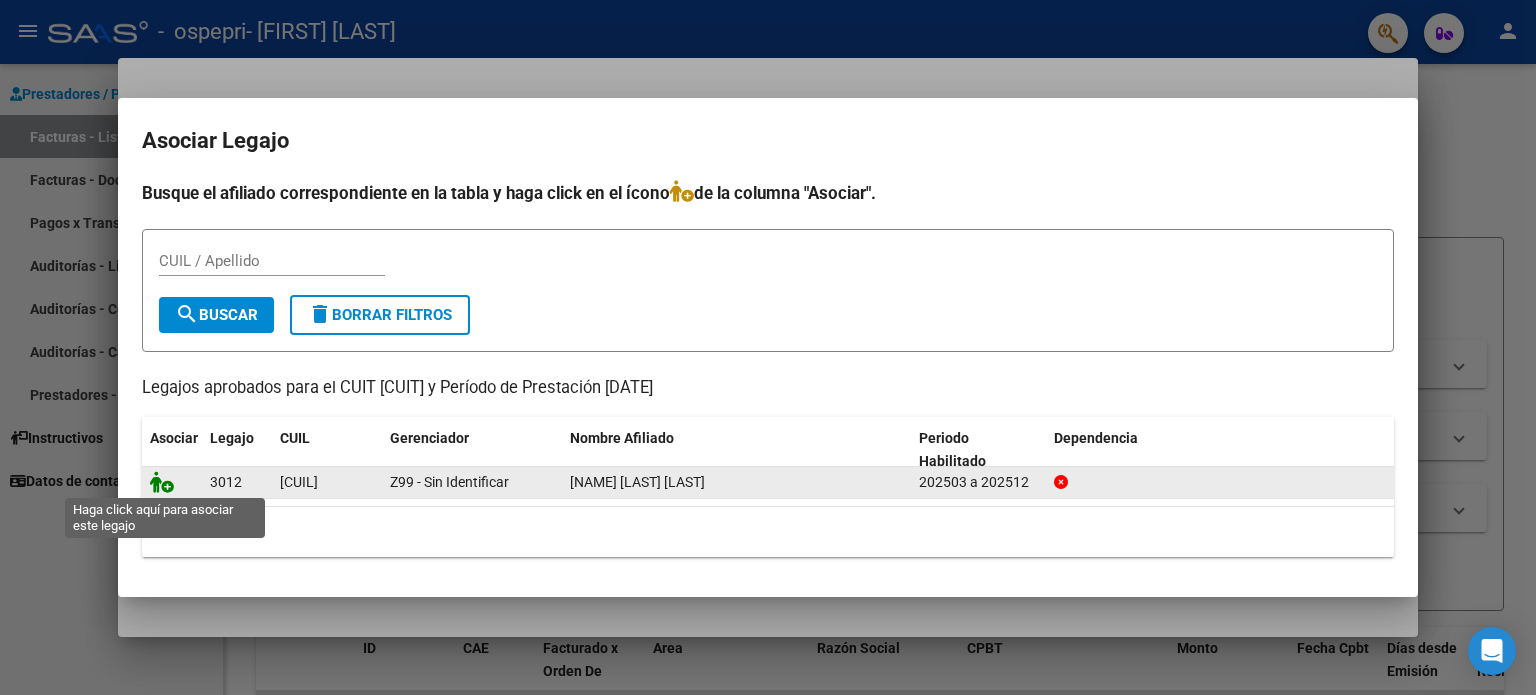 click 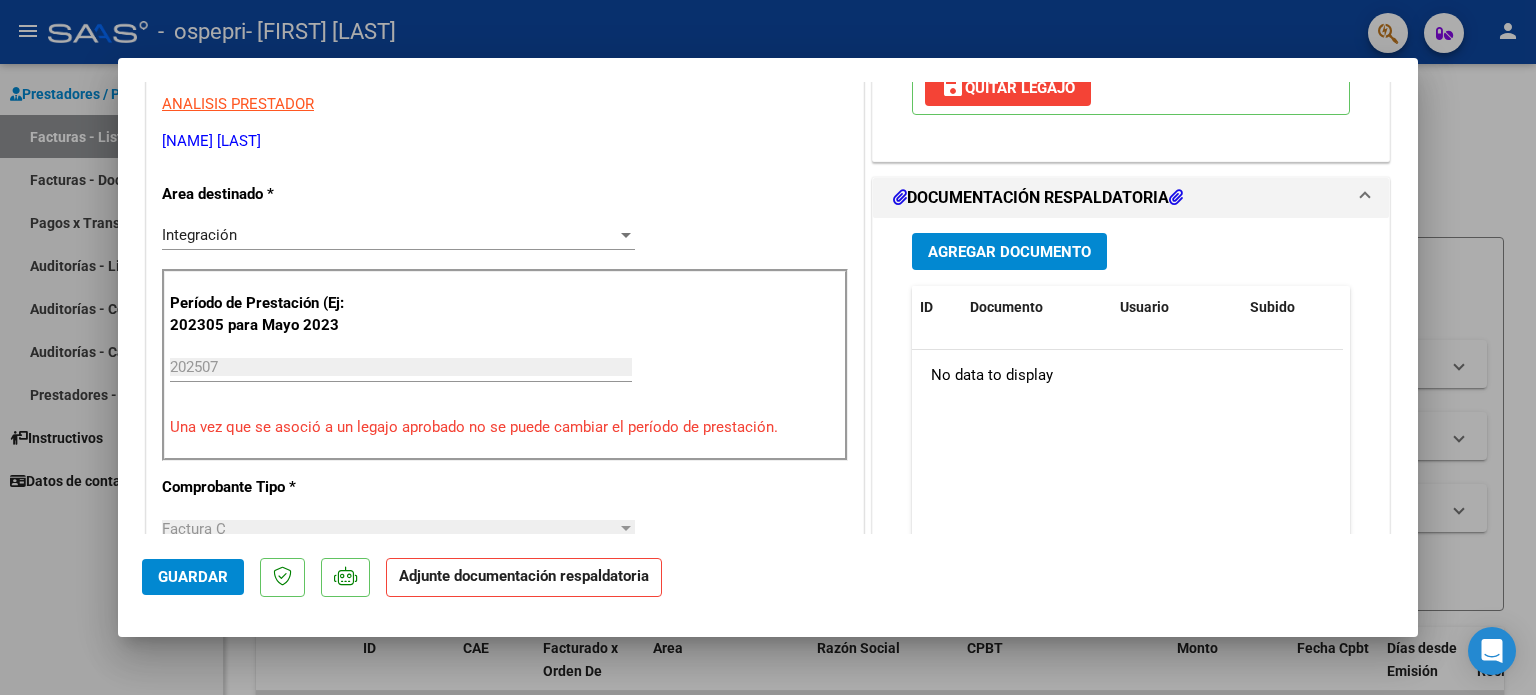 scroll, scrollTop: 396, scrollLeft: 0, axis: vertical 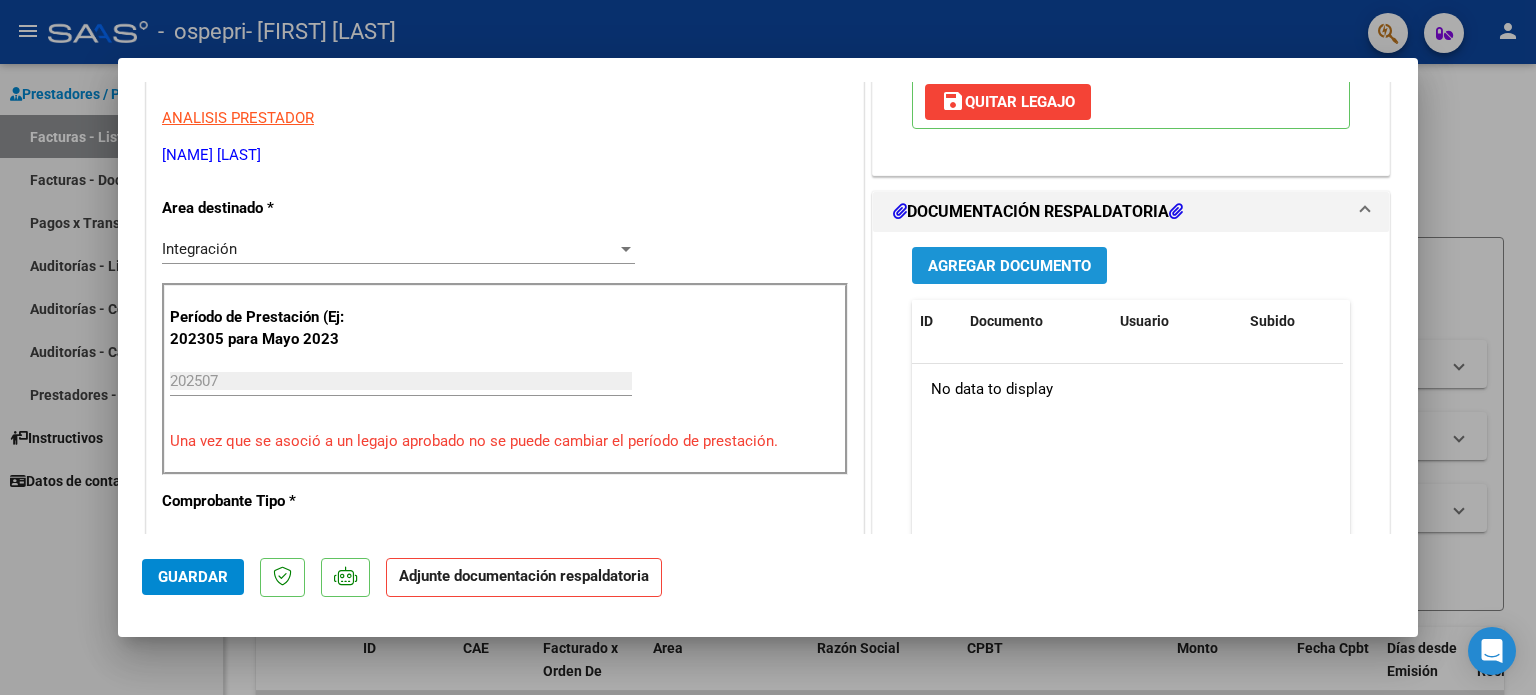 click on "Agregar Documento" at bounding box center [1009, 266] 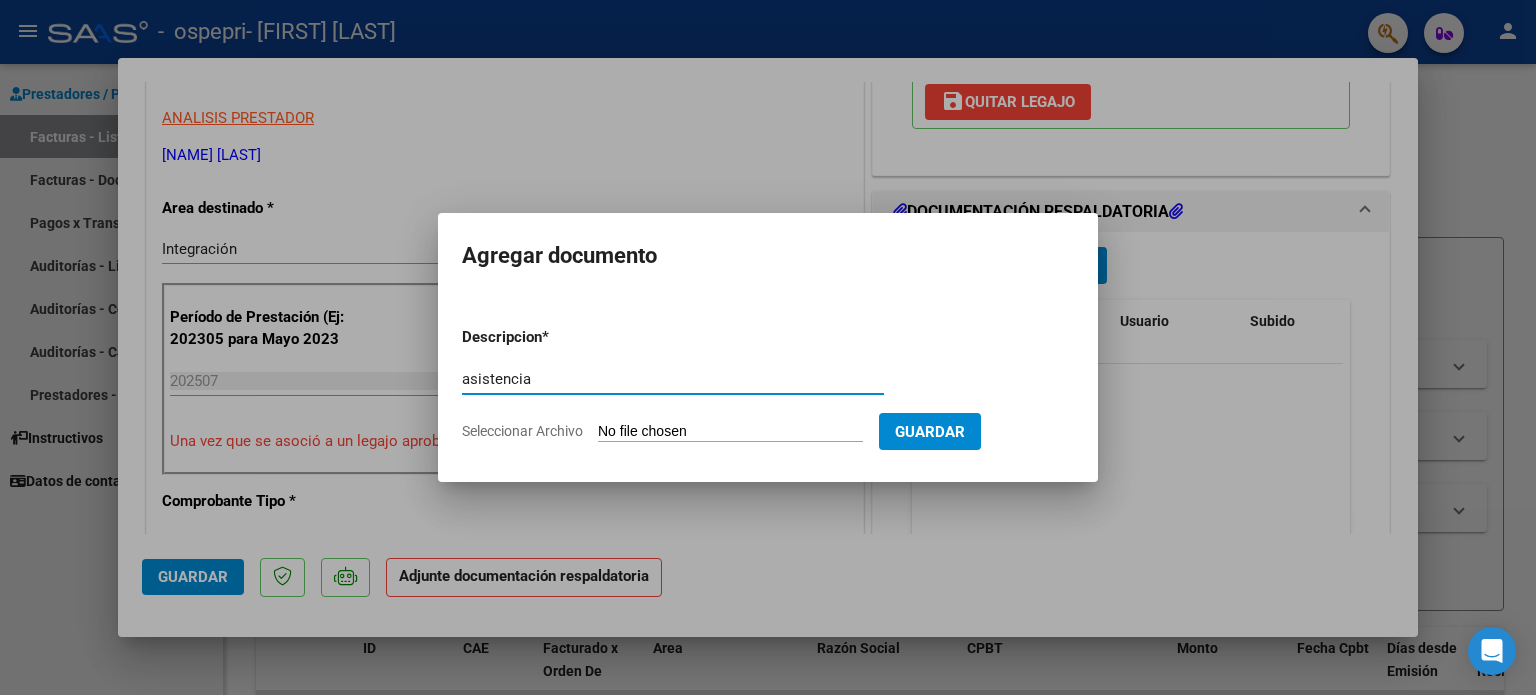 type on "asistencia" 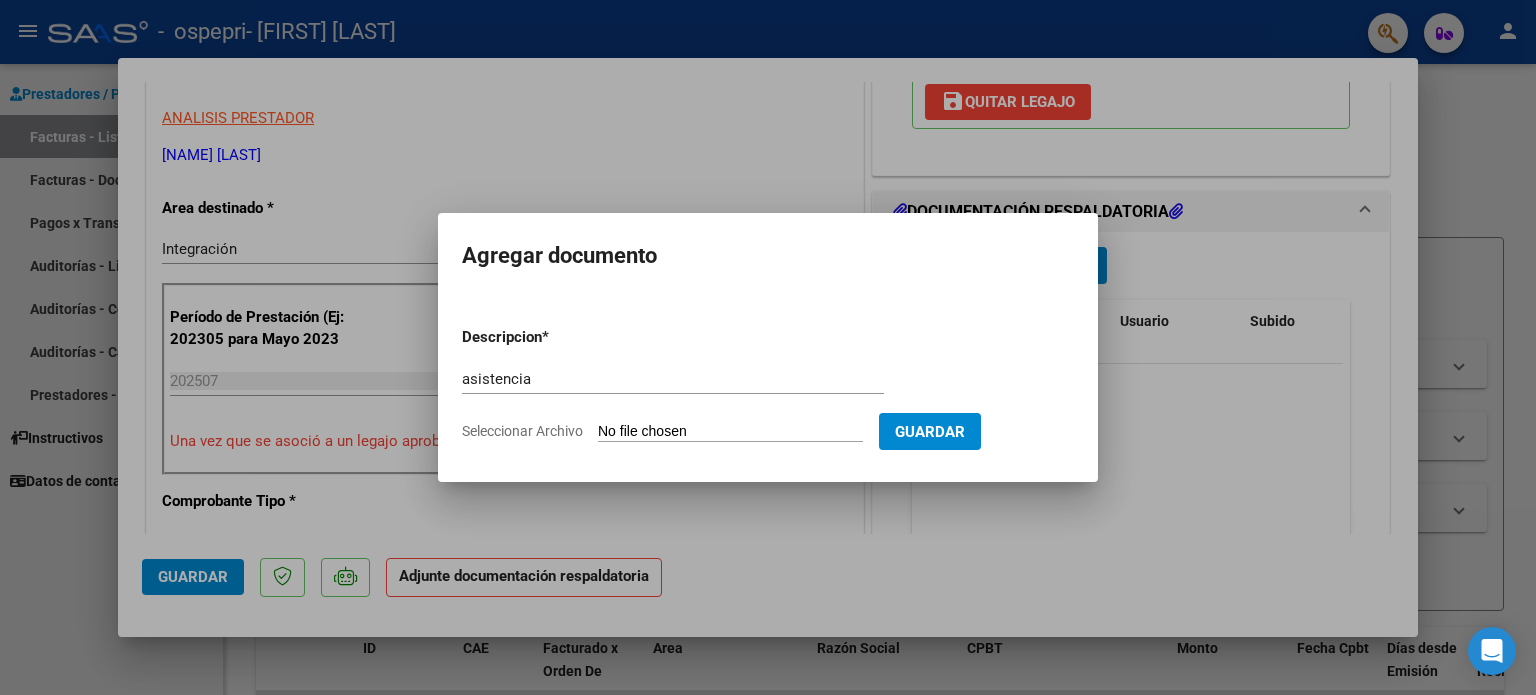 click on "Seleccionar Archivo" at bounding box center (730, 432) 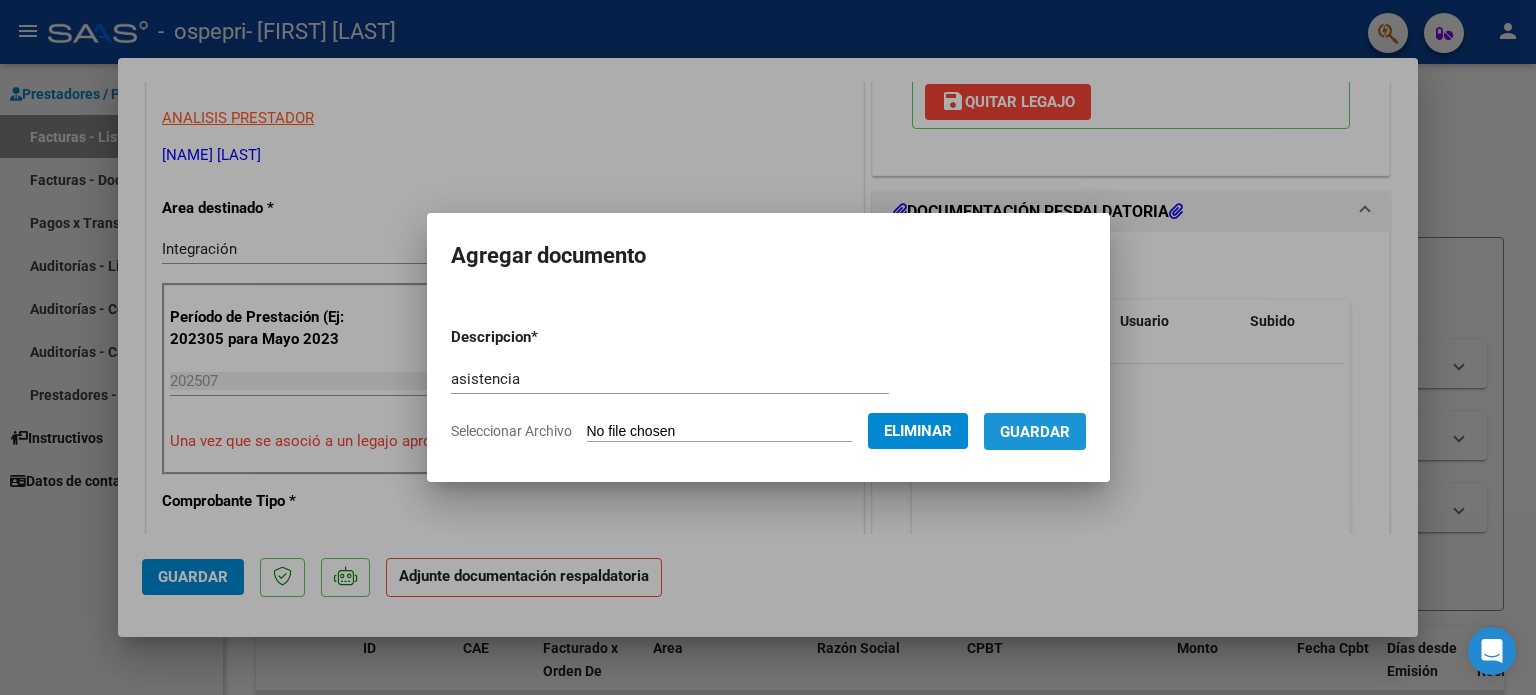 click on "Guardar" at bounding box center [1035, 432] 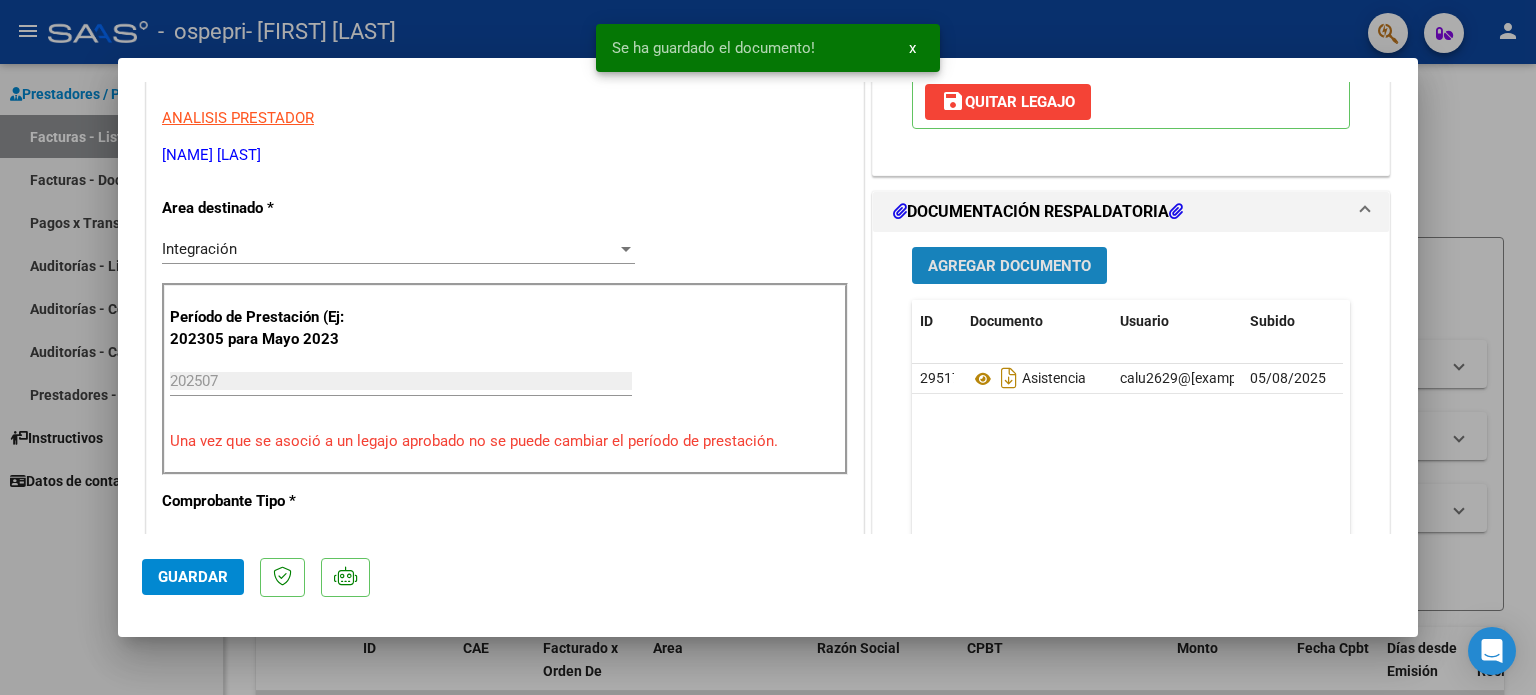 click on "Agregar Documento" at bounding box center (1009, 266) 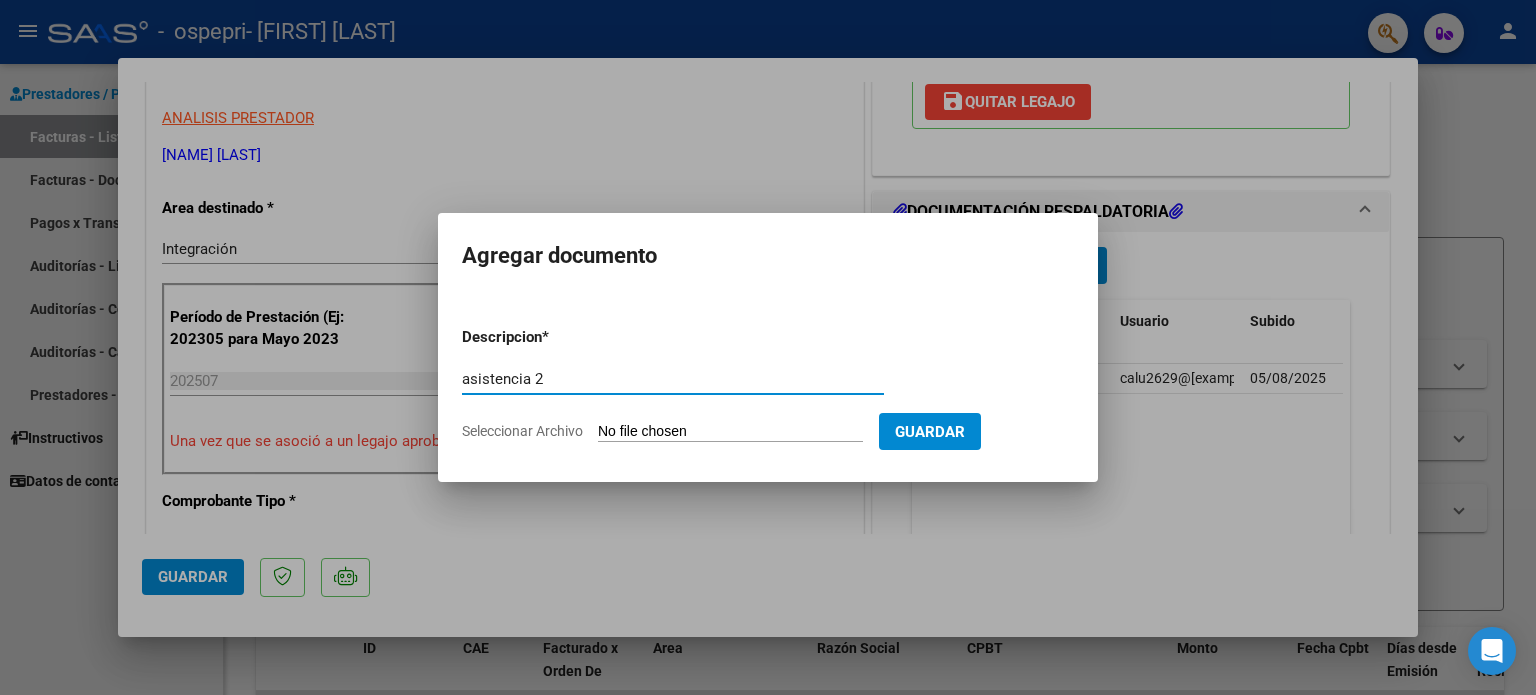 type on "asistencia 2" 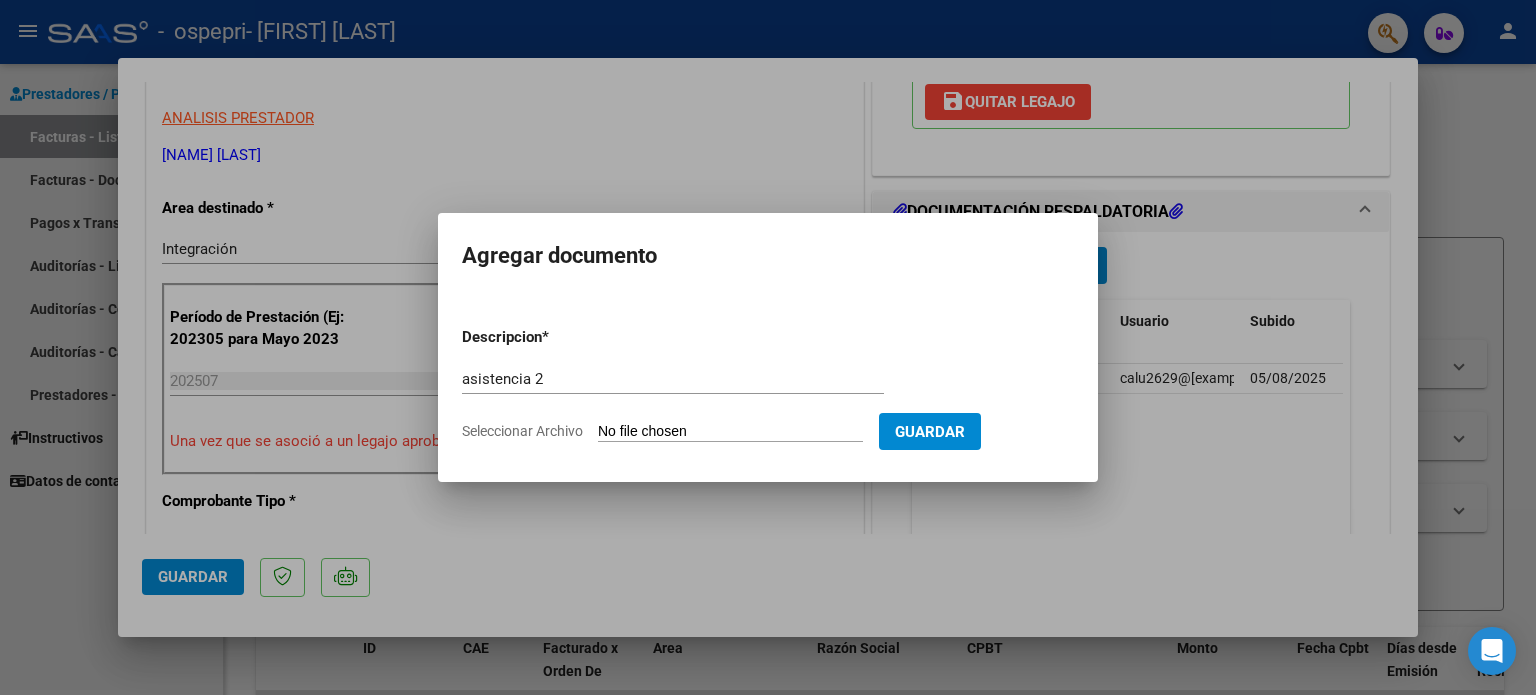 click on "Seleccionar Archivo" at bounding box center (730, 432) 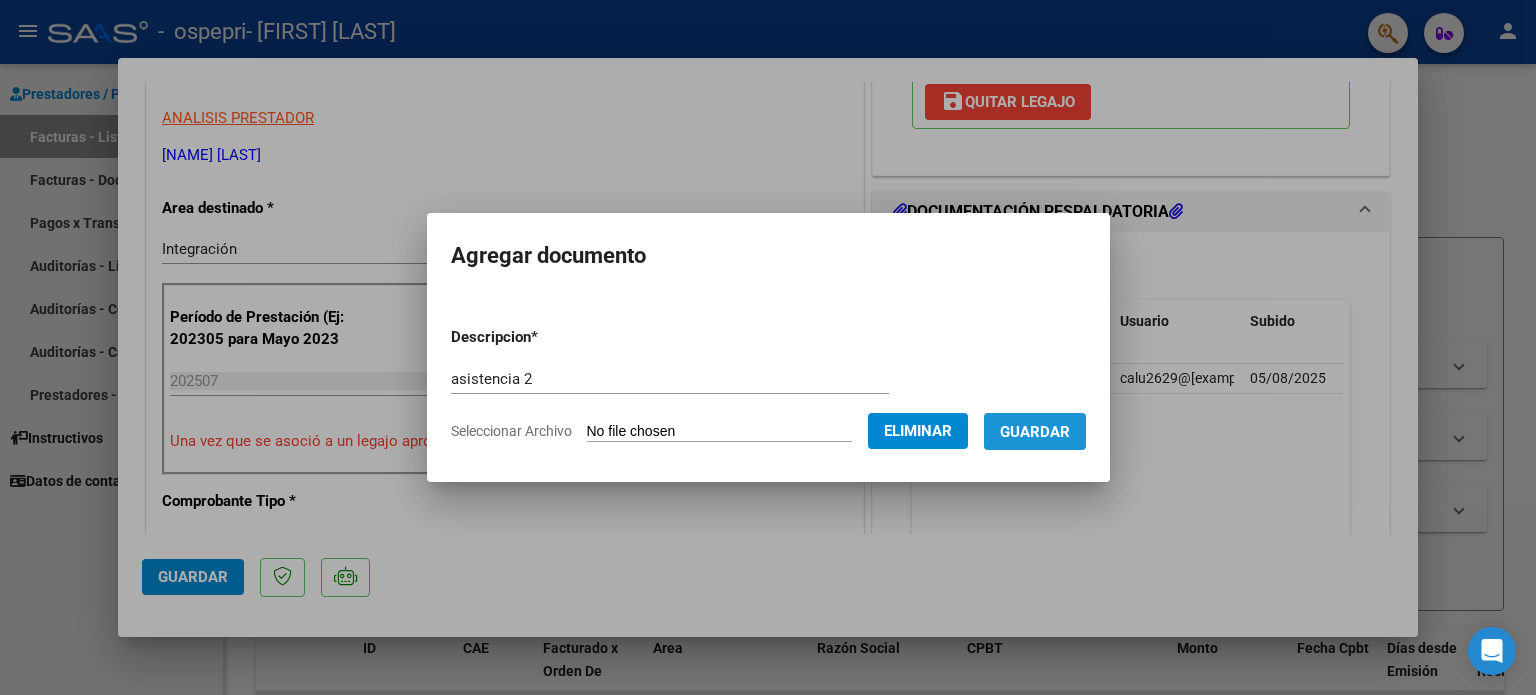 click on "Guardar" at bounding box center (1035, 432) 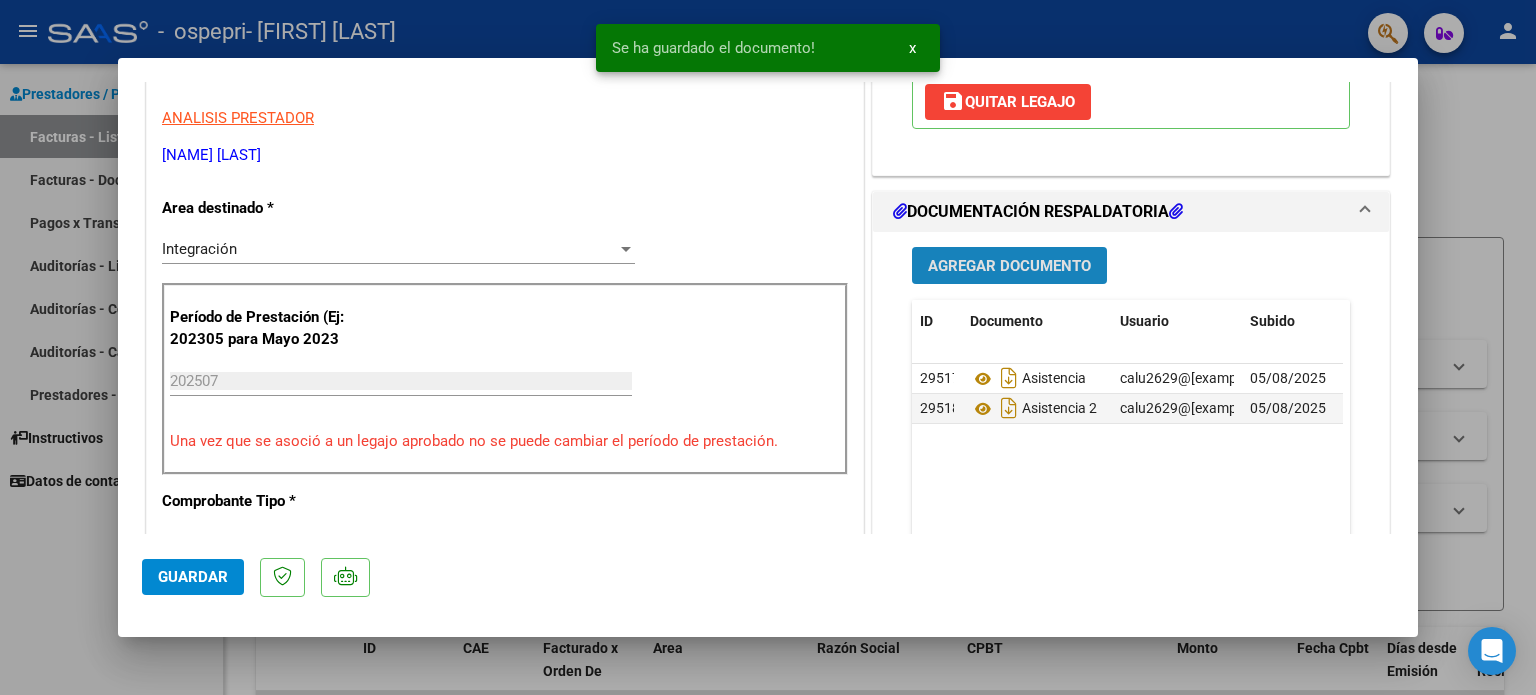 click on "Agregar Documento" at bounding box center [1009, 266] 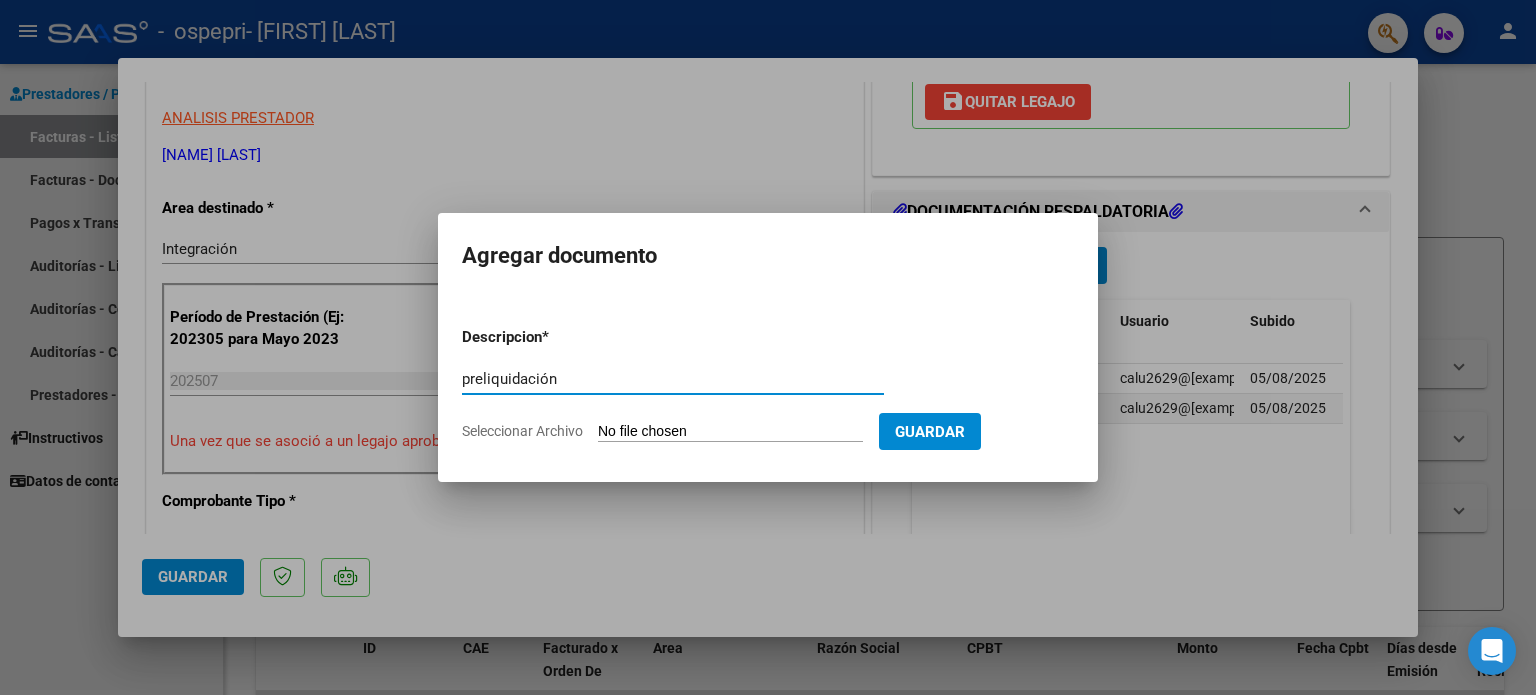 type on "preliquidación" 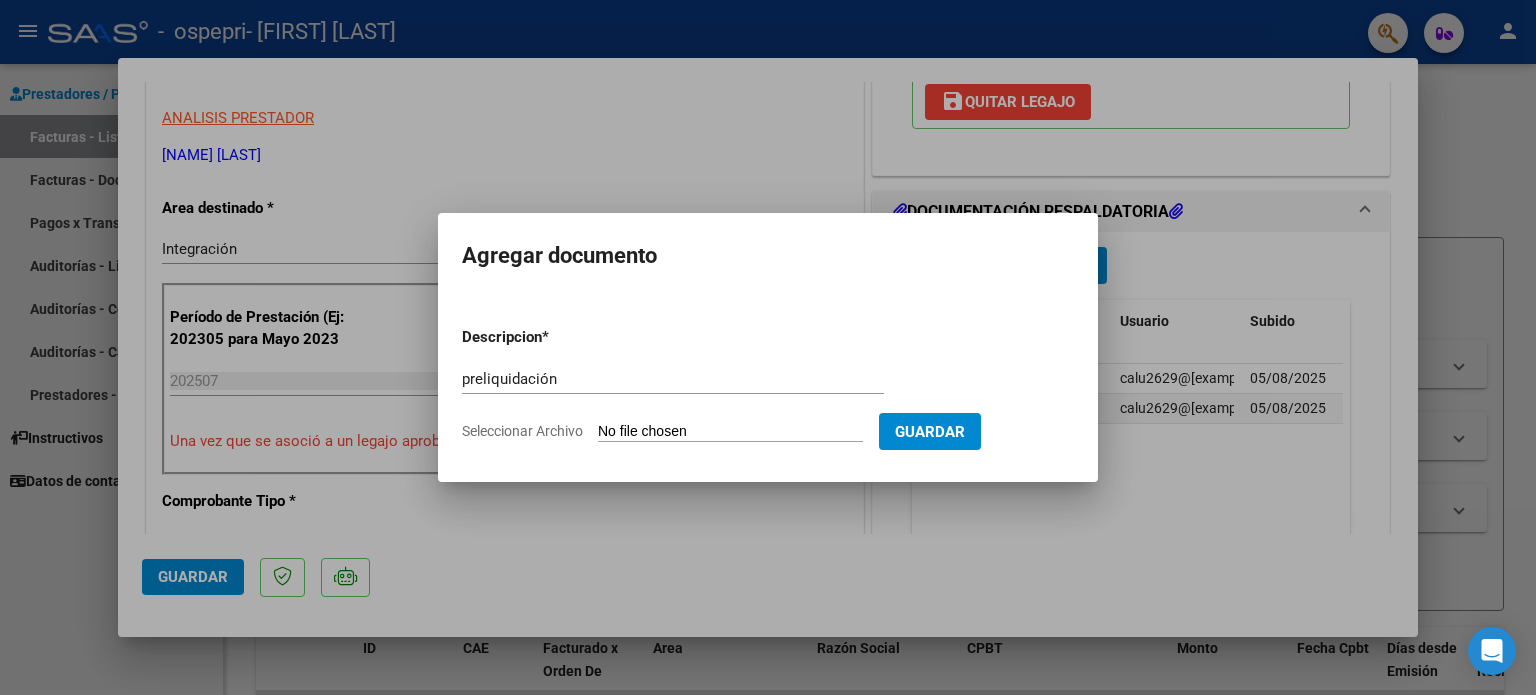 click on "Seleccionar Archivo" at bounding box center (730, 432) 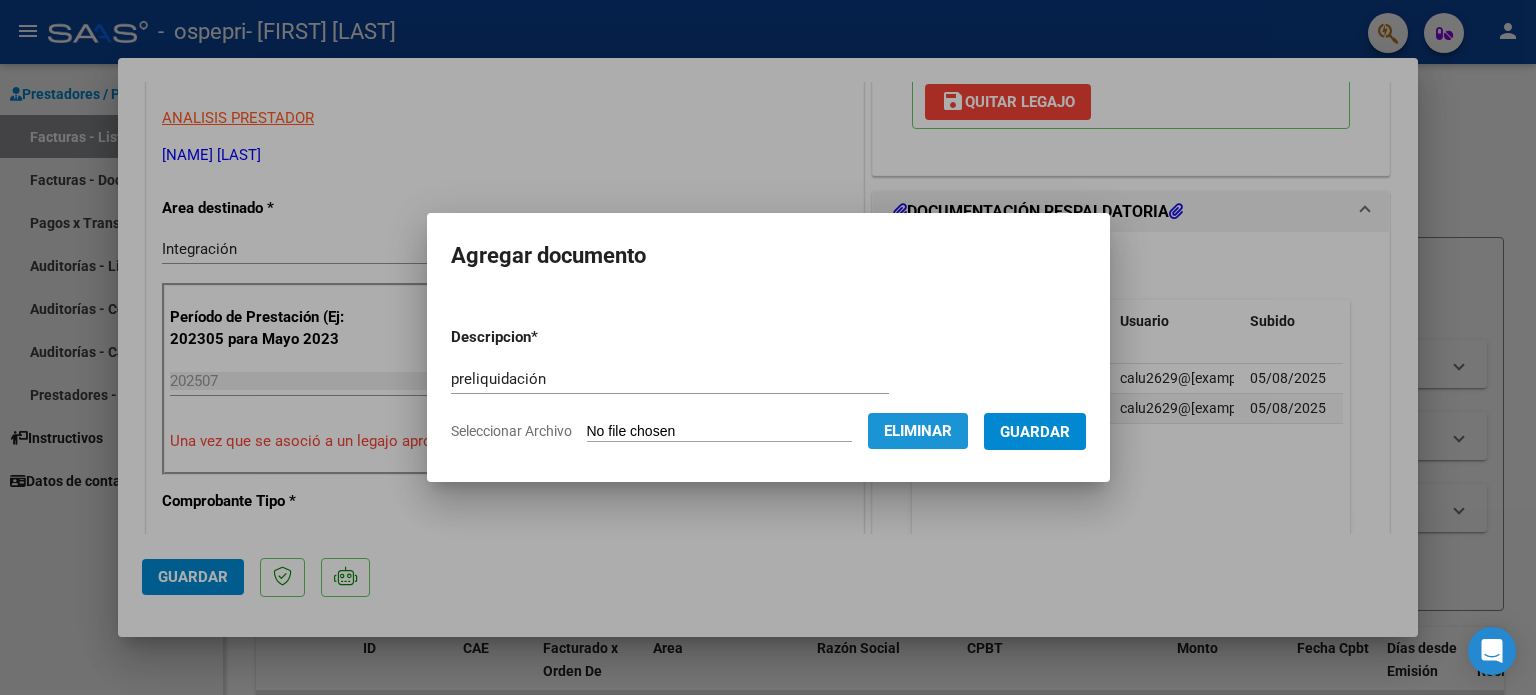 click on "Eliminar" 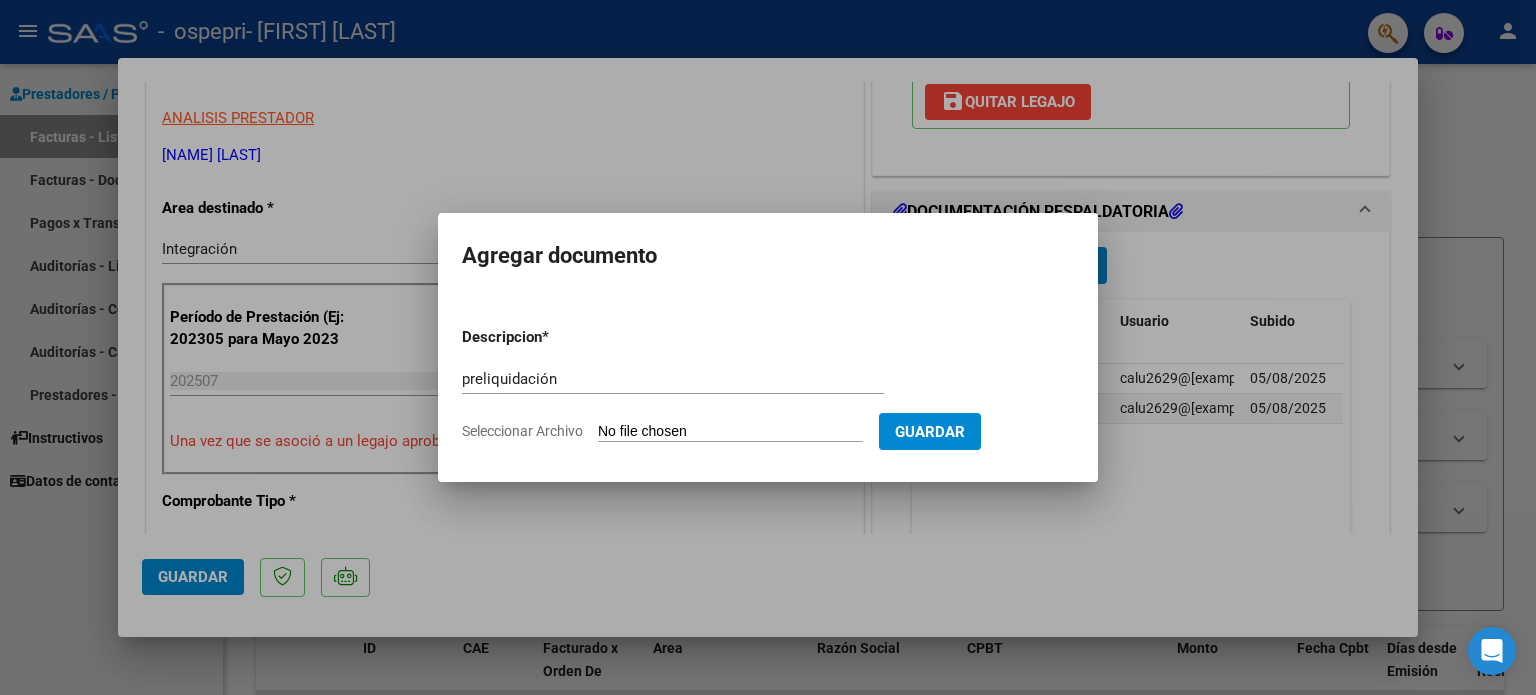 click on "Seleccionar Archivo" at bounding box center (730, 432) 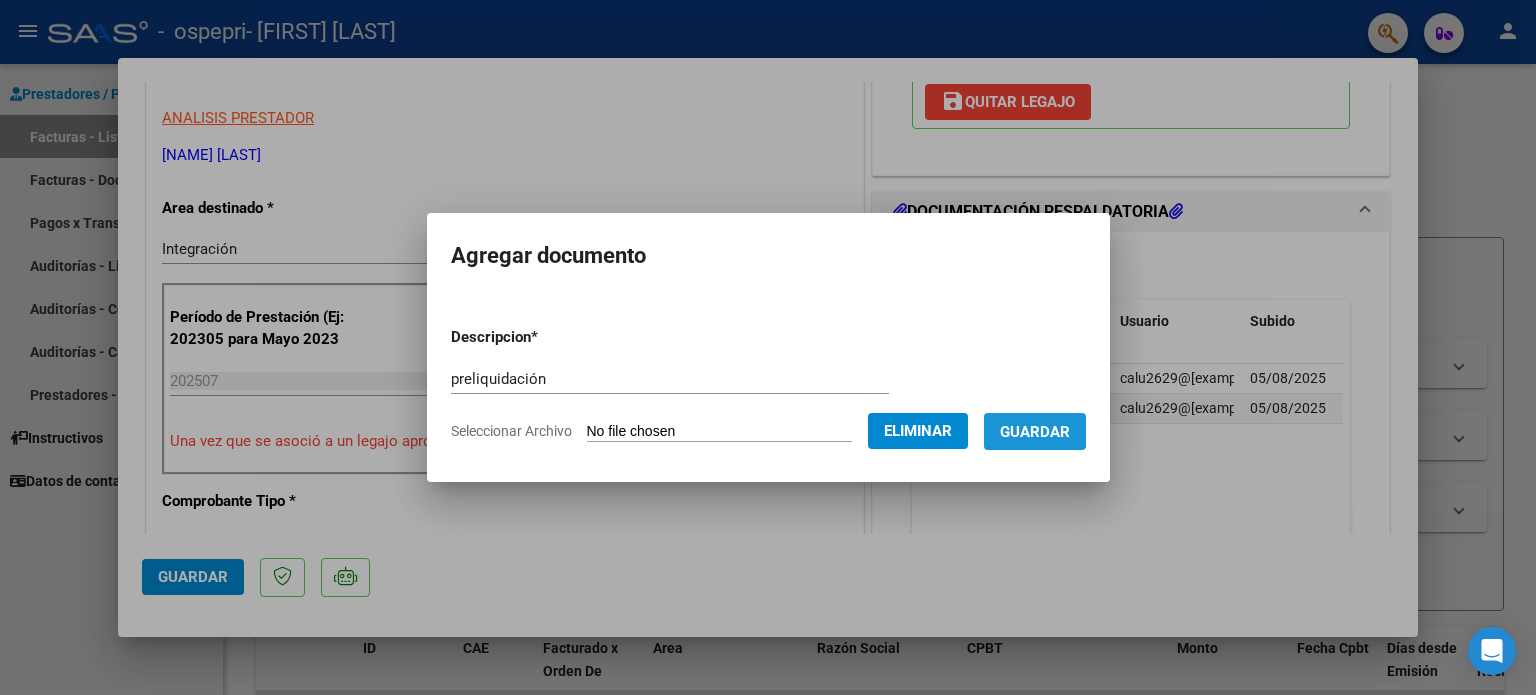 click on "Guardar" at bounding box center (1035, 432) 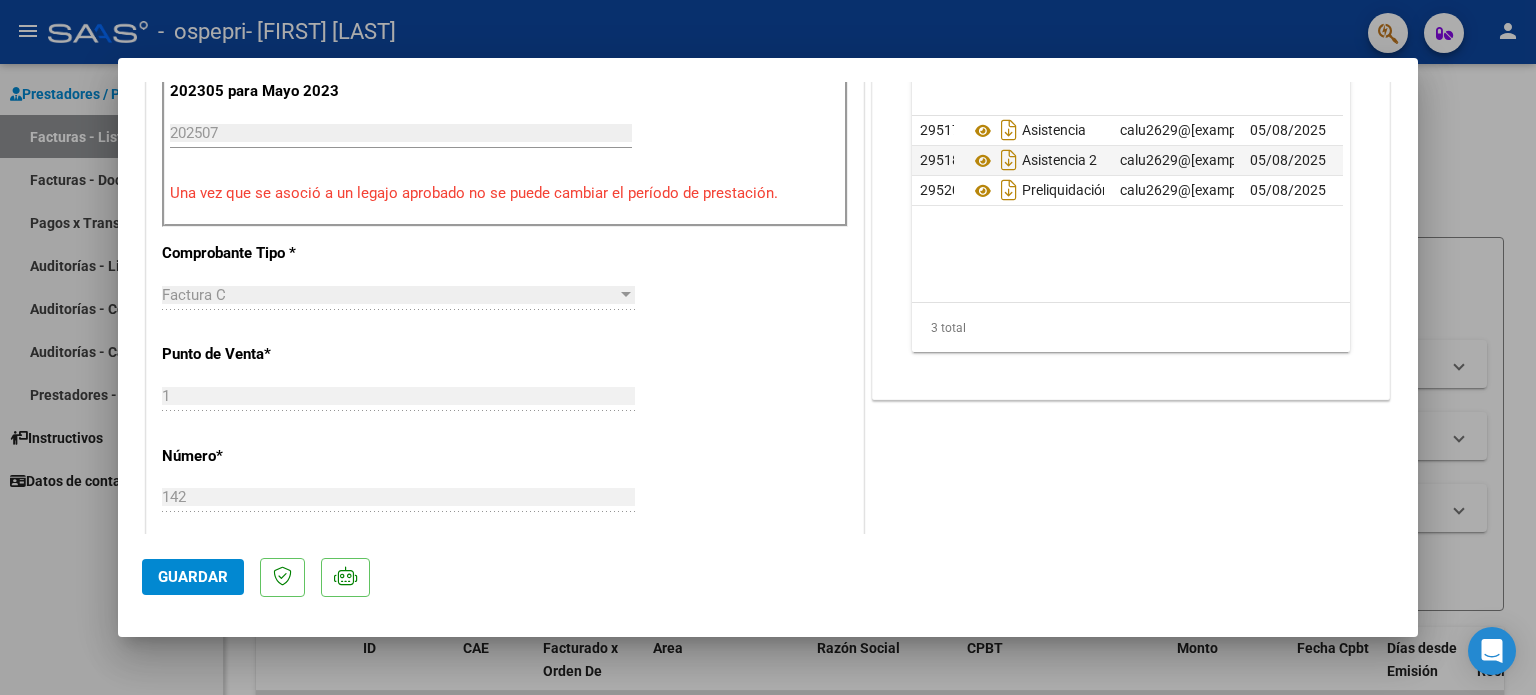 scroll, scrollTop: 660, scrollLeft: 0, axis: vertical 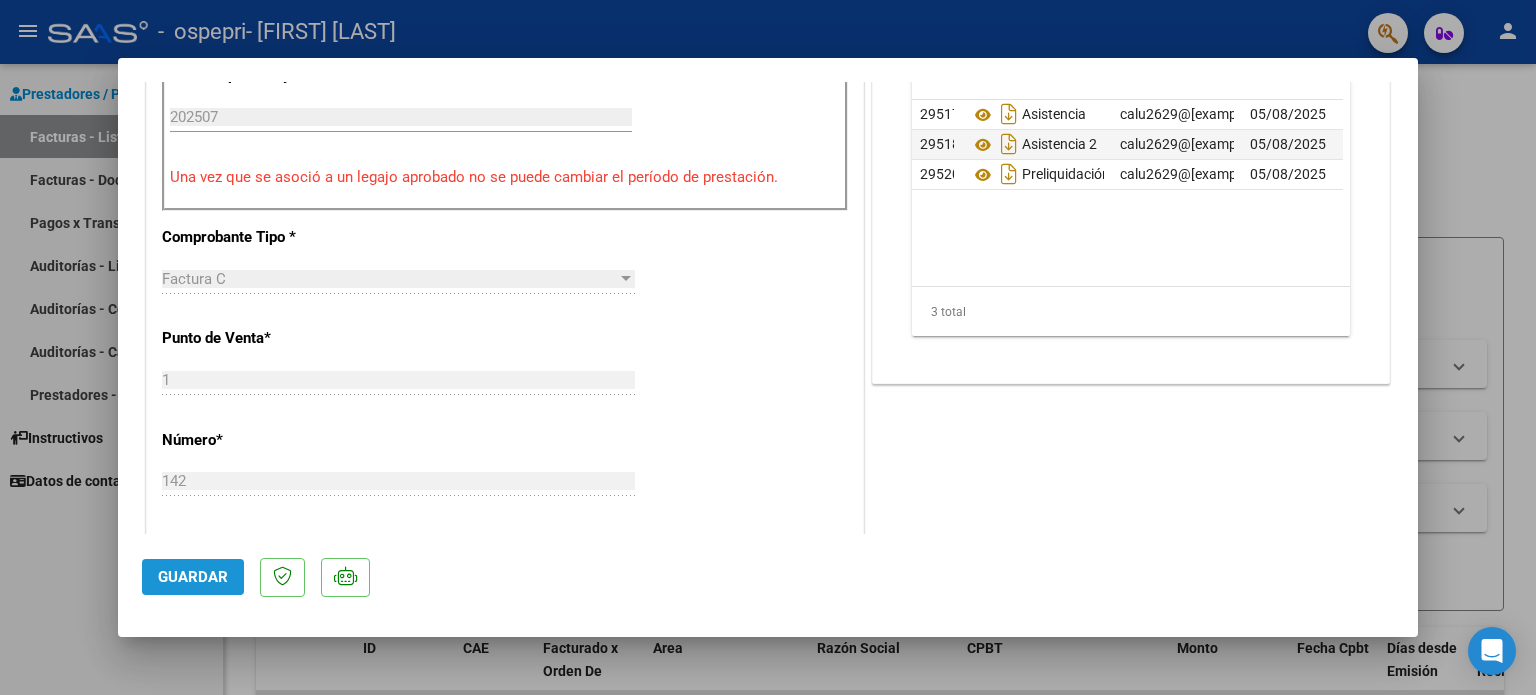click on "Guardar" 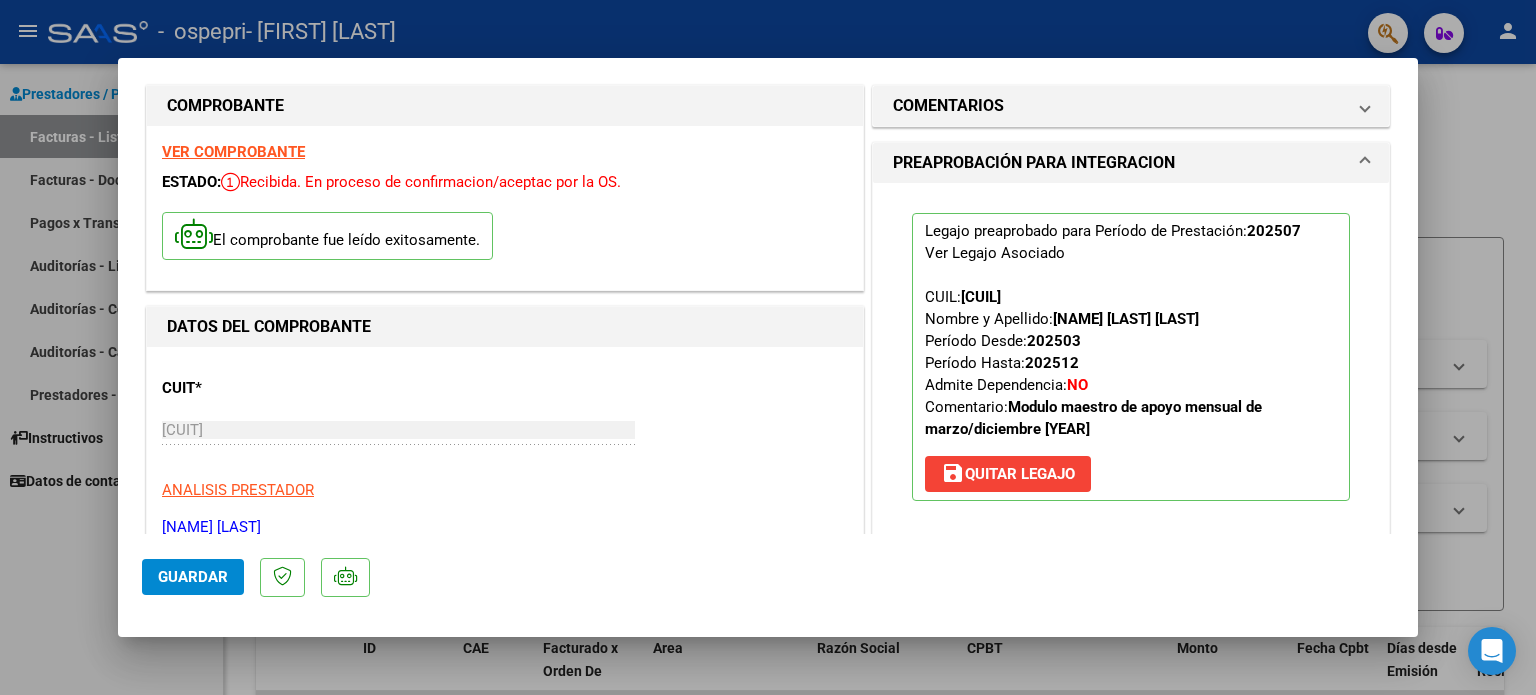 scroll, scrollTop: 0, scrollLeft: 0, axis: both 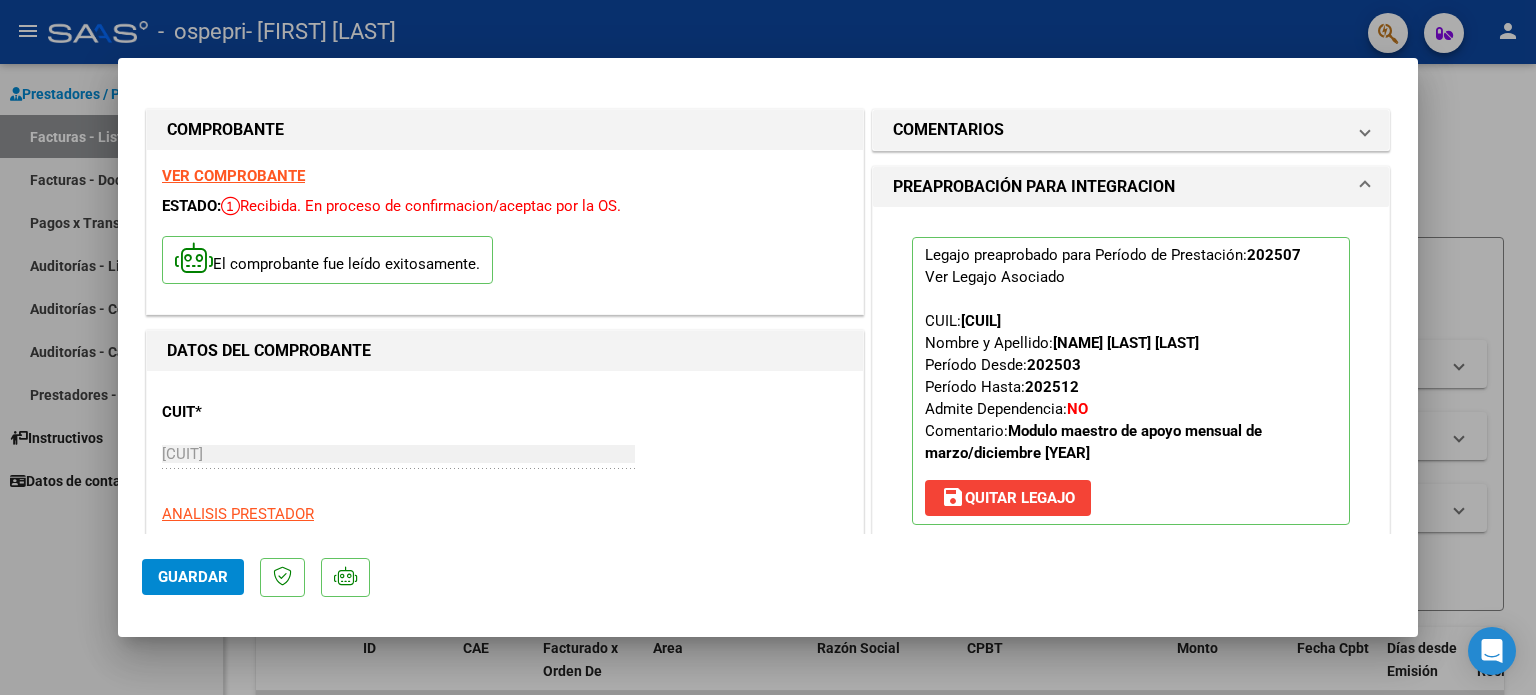 click at bounding box center (768, 347) 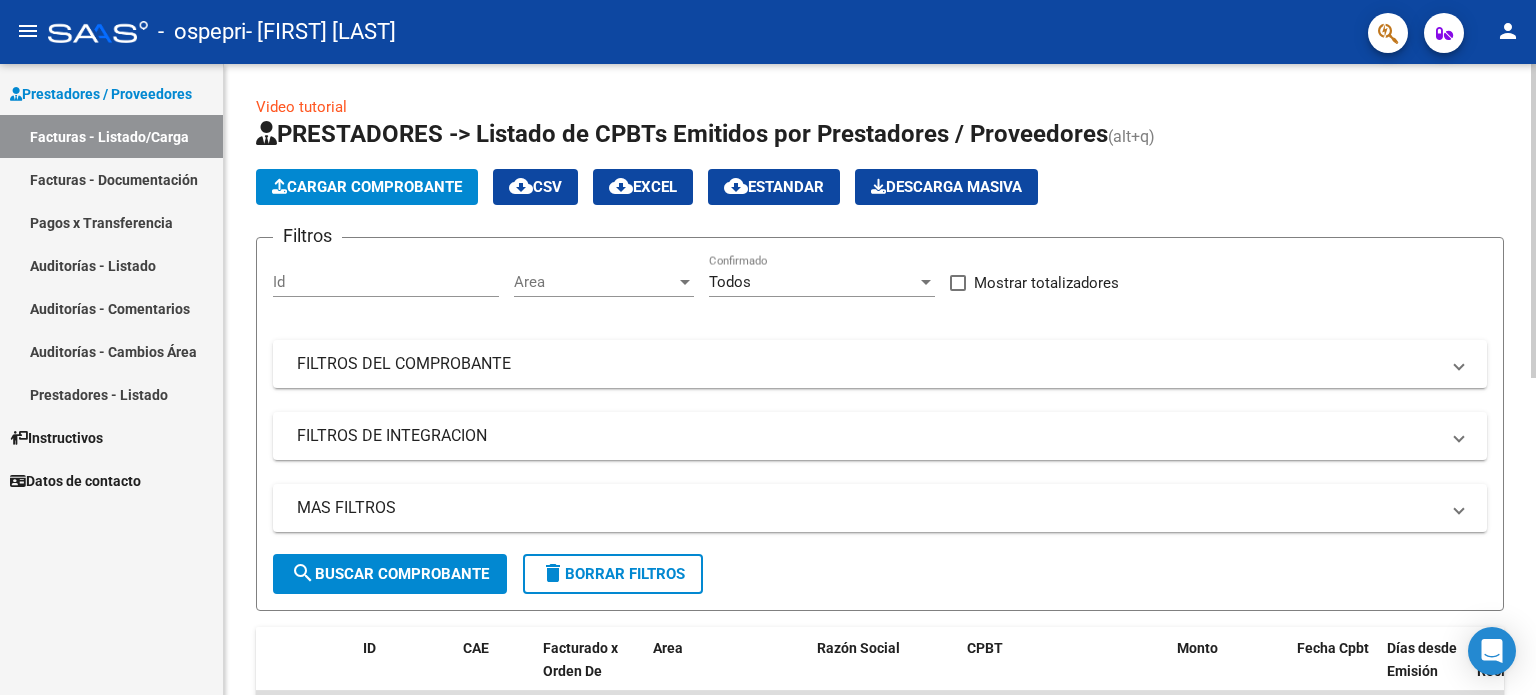 click on "Video tutorial   PRESTADORES -> Listado de CPBTs Emitidos por Prestadores / Proveedores (alt+q)   Cargar Comprobante
cloud_download  CSV  cloud_download  EXCEL  cloud_download  Estandar   Descarga Masiva
Filtros Id Area Area Todos Confirmado   Mostrar totalizadores   FILTROS DEL COMPROBANTE  Comprobante Tipo Comprobante Tipo Start date – End date Fec. Comprobante Desde / Hasta Días Emisión Desde(cant. días) Días Emisión Hasta(cant. días) CUIT / Razón Social Pto. Venta Nro. Comprobante Código SSS CAE Válido CAE Válido Todos Cargado Módulo Hosp. Todos Tiene facturacion Apócrifa Hospital Refes  FILTROS DE INTEGRACION  Período De Prestación Campos del Archivo de Rendición Devuelto x SSS (dr_envio) Todos Rendido x SSS (dr_envio) Tipo de Registro Tipo de Registro Período Presentación Período Presentación Campos del Legajo Asociado (preaprobación) Afiliado Legajo (cuil/nombre) Todos Solo facturas preaprobadas  MAS FILTROS  Todos Con Doc. Respaldatoria Todos Con Trazabilidad Todos – – 0" 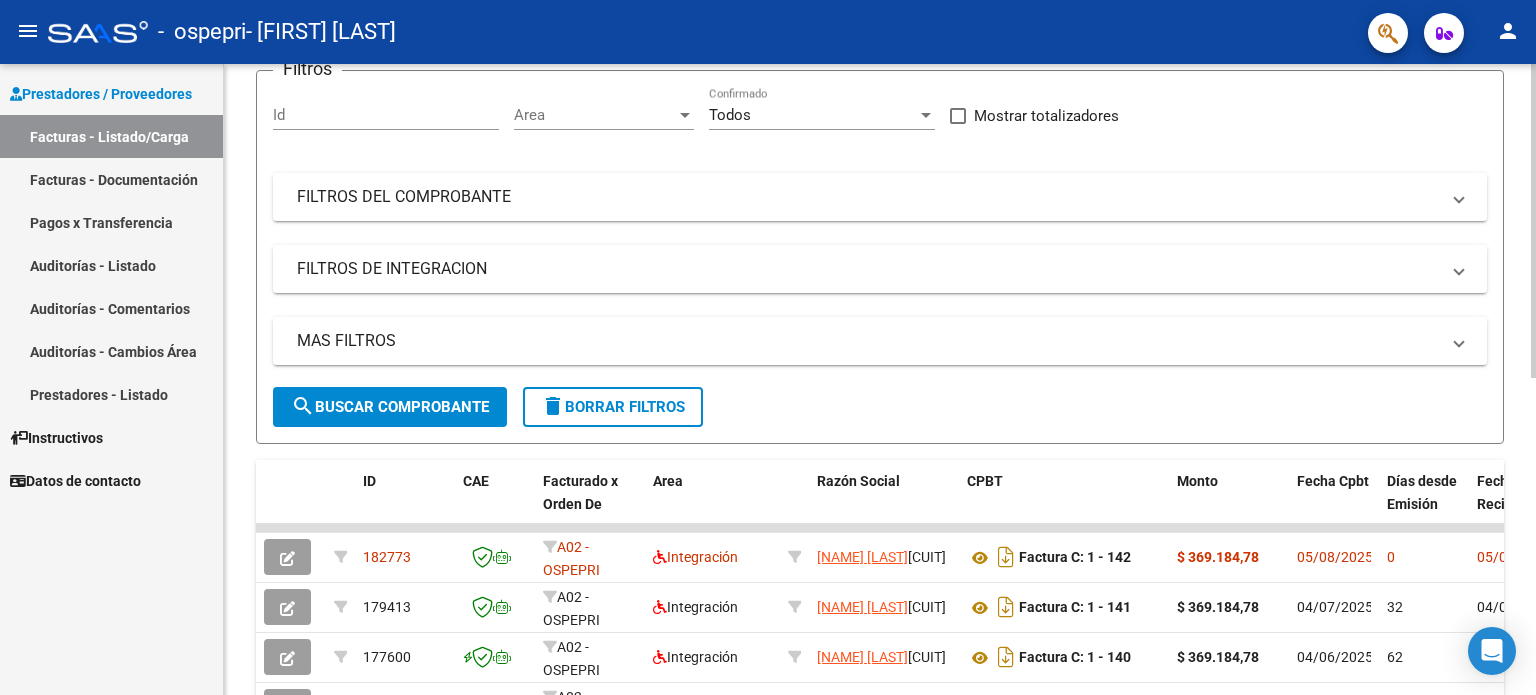 scroll, scrollTop: 0, scrollLeft: 0, axis: both 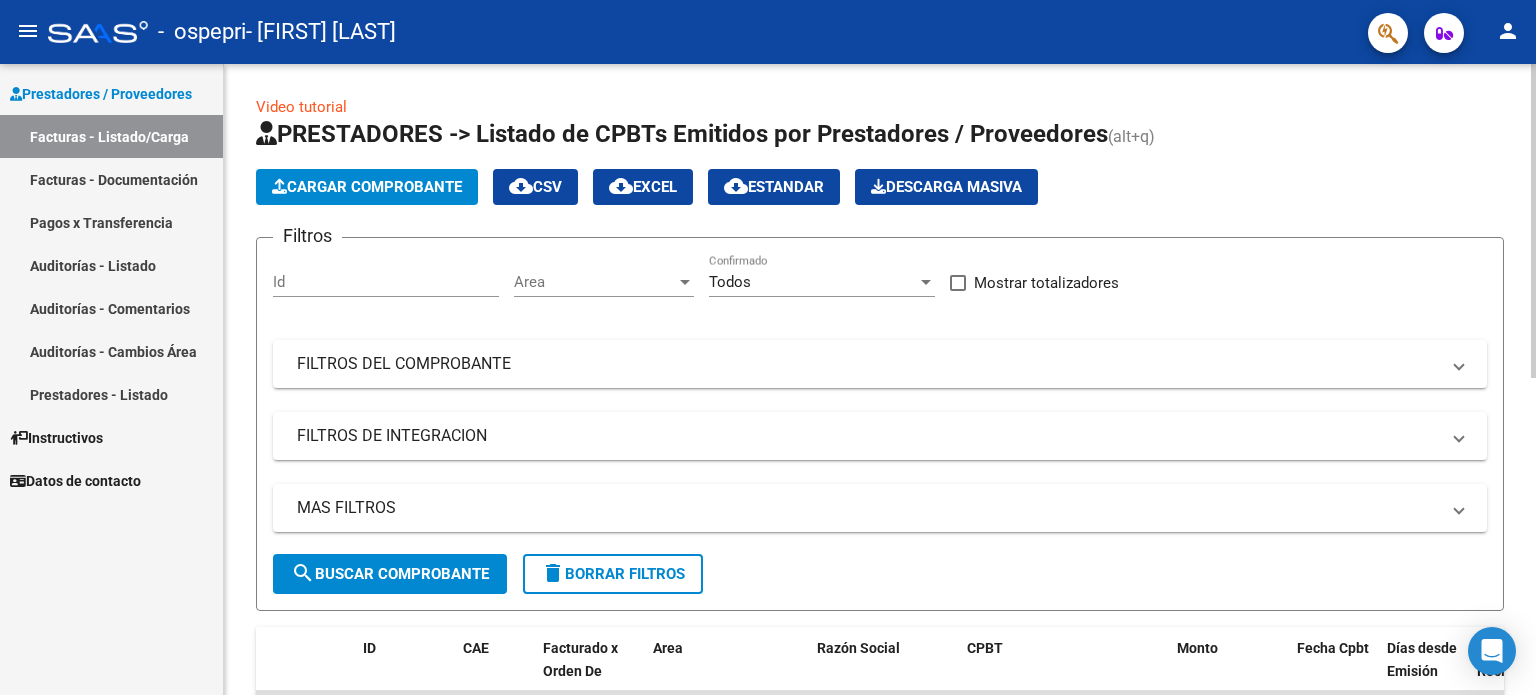 click on "Video tutorial   PRESTADORES -> Listado de CPBTs Emitidos por Prestadores / Proveedores (alt+q)   Cargar Comprobante
cloud_download  CSV  cloud_download  EXCEL  cloud_download  Estandar   Descarga Masiva
Filtros Id Area Area Todos Confirmado   Mostrar totalizadores   FILTROS DEL COMPROBANTE  Comprobante Tipo Comprobante Tipo Start date – End date Fec. Comprobante Desde / Hasta Días Emisión Desde(cant. días) Días Emisión Hasta(cant. días) CUIT / Razón Social Pto. Venta Nro. Comprobante Código SSS CAE Válido CAE Válido Todos Cargado Módulo Hosp. Todos Tiene facturacion Apócrifa Hospital Refes  FILTROS DE INTEGRACION  Período De Prestación Campos del Archivo de Rendición Devuelto x SSS (dr_envio) Todos Rendido x SSS (dr_envio) Tipo de Registro Tipo de Registro Período Presentación Período Presentación Campos del Legajo Asociado (preaprobación) Afiliado Legajo (cuil/nombre) Todos Solo facturas preaprobadas  MAS FILTROS  Todos Con Doc. Respaldatoria Todos Con Trazabilidad Todos – – 0" 